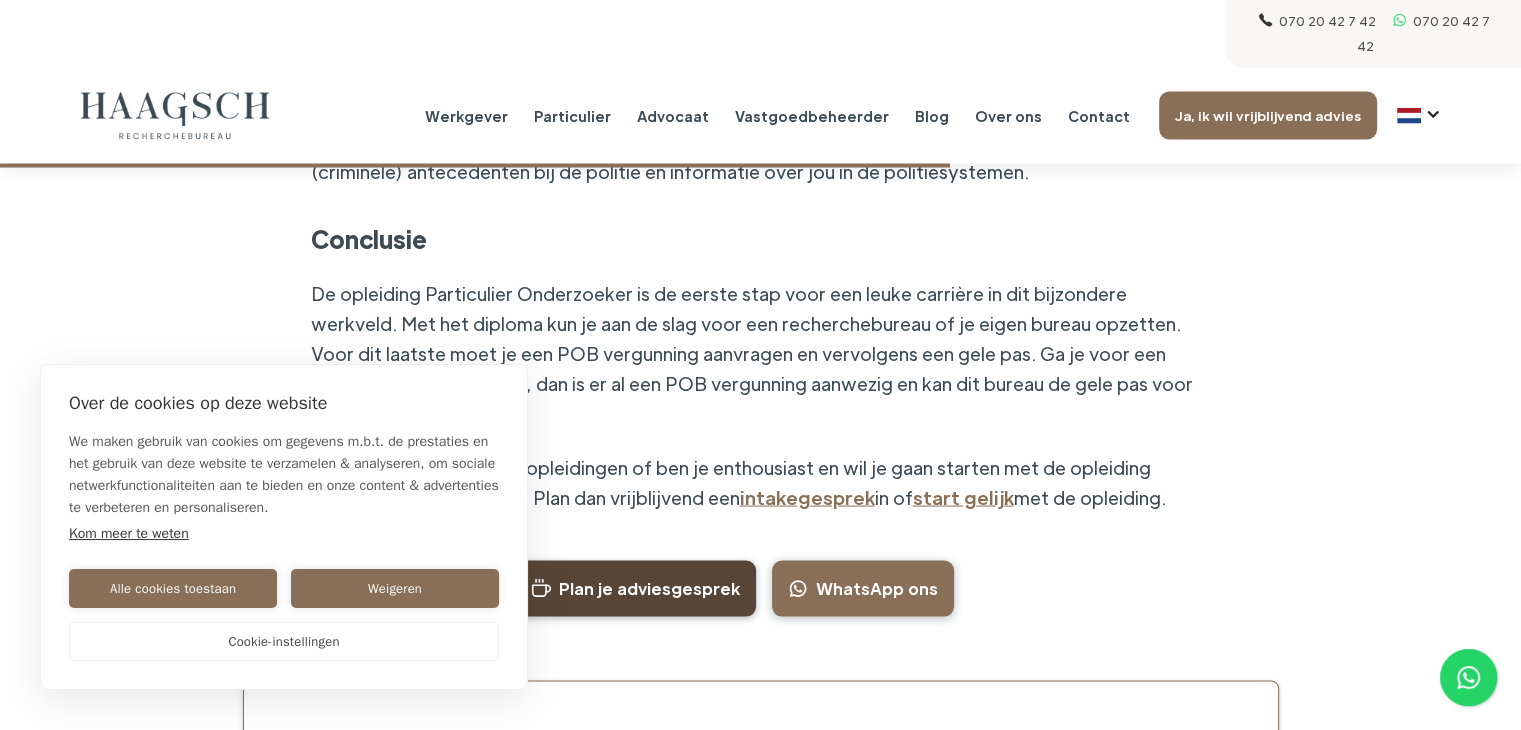 scroll, scrollTop: 3700, scrollLeft: 0, axis: vertical 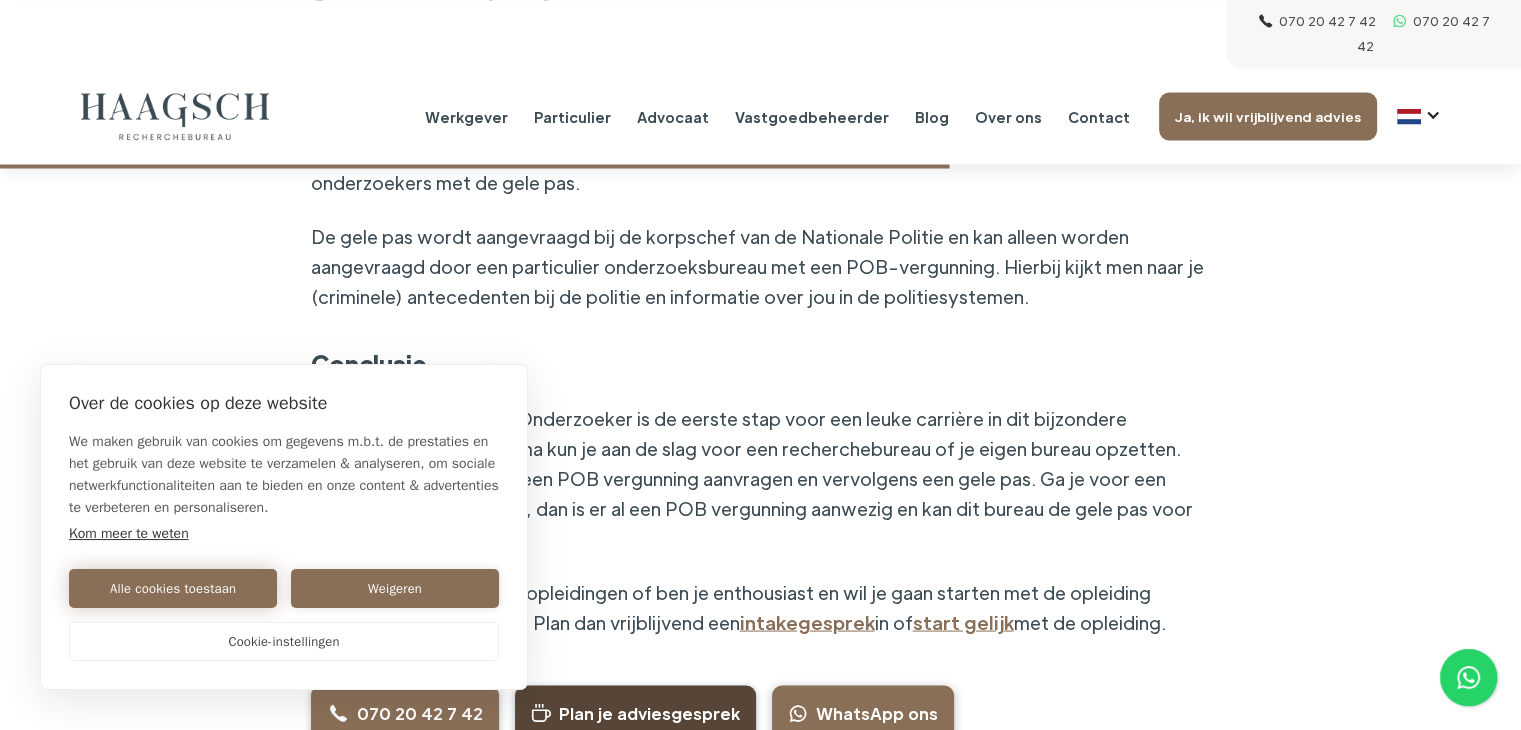 click on "Alle cookies toestaan" at bounding box center (173, 588) 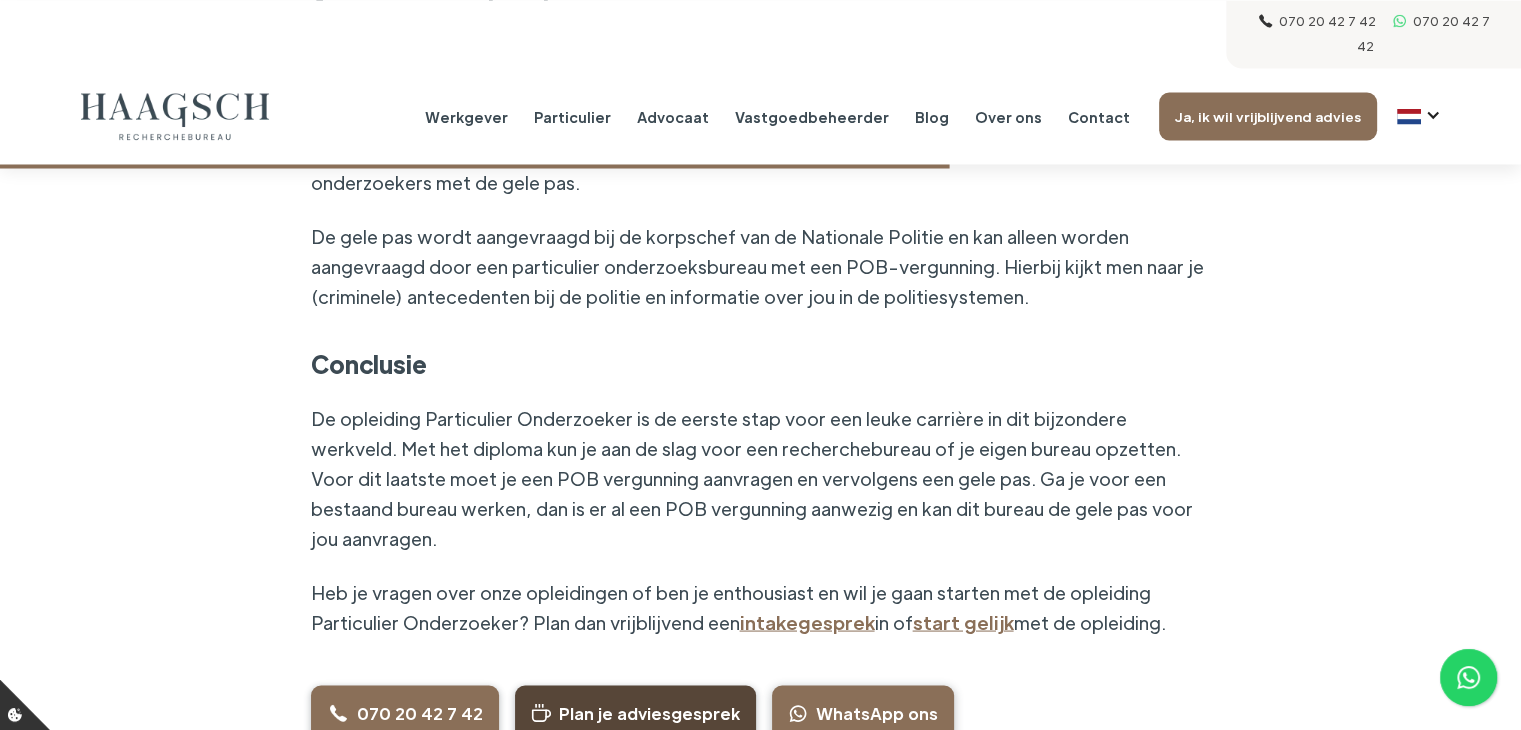 scroll, scrollTop: 0, scrollLeft: 0, axis: both 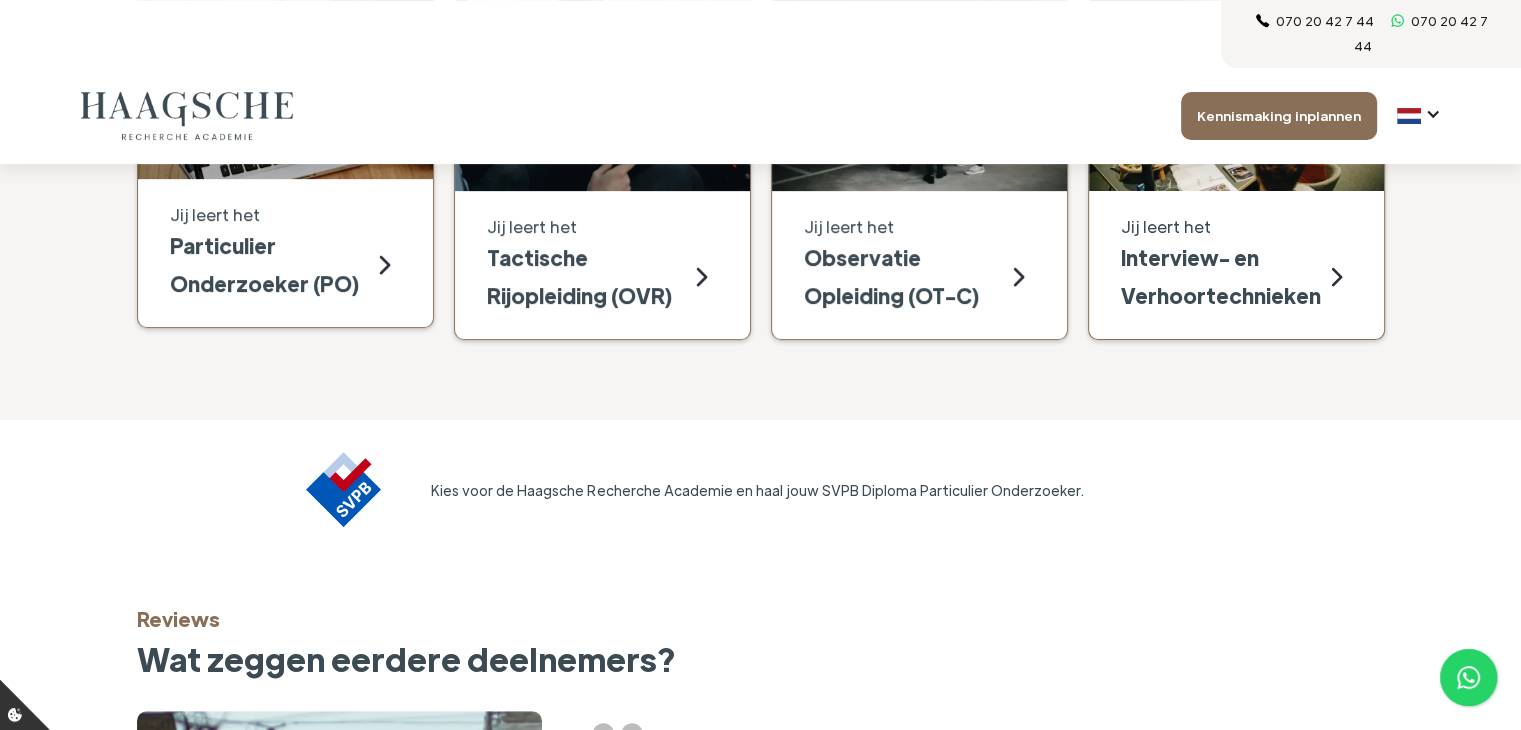 click at bounding box center (385, 265) 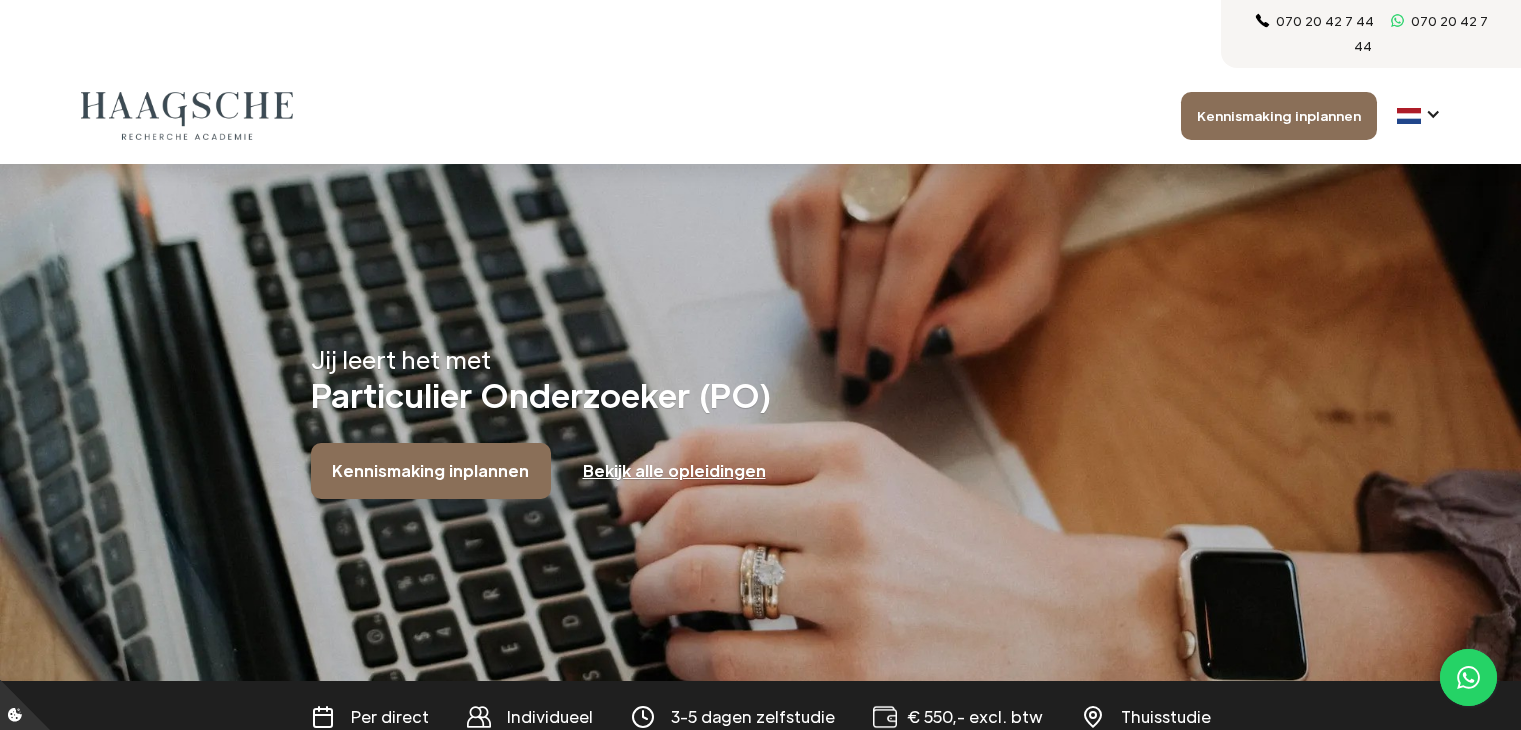 scroll, scrollTop: 0, scrollLeft: 0, axis: both 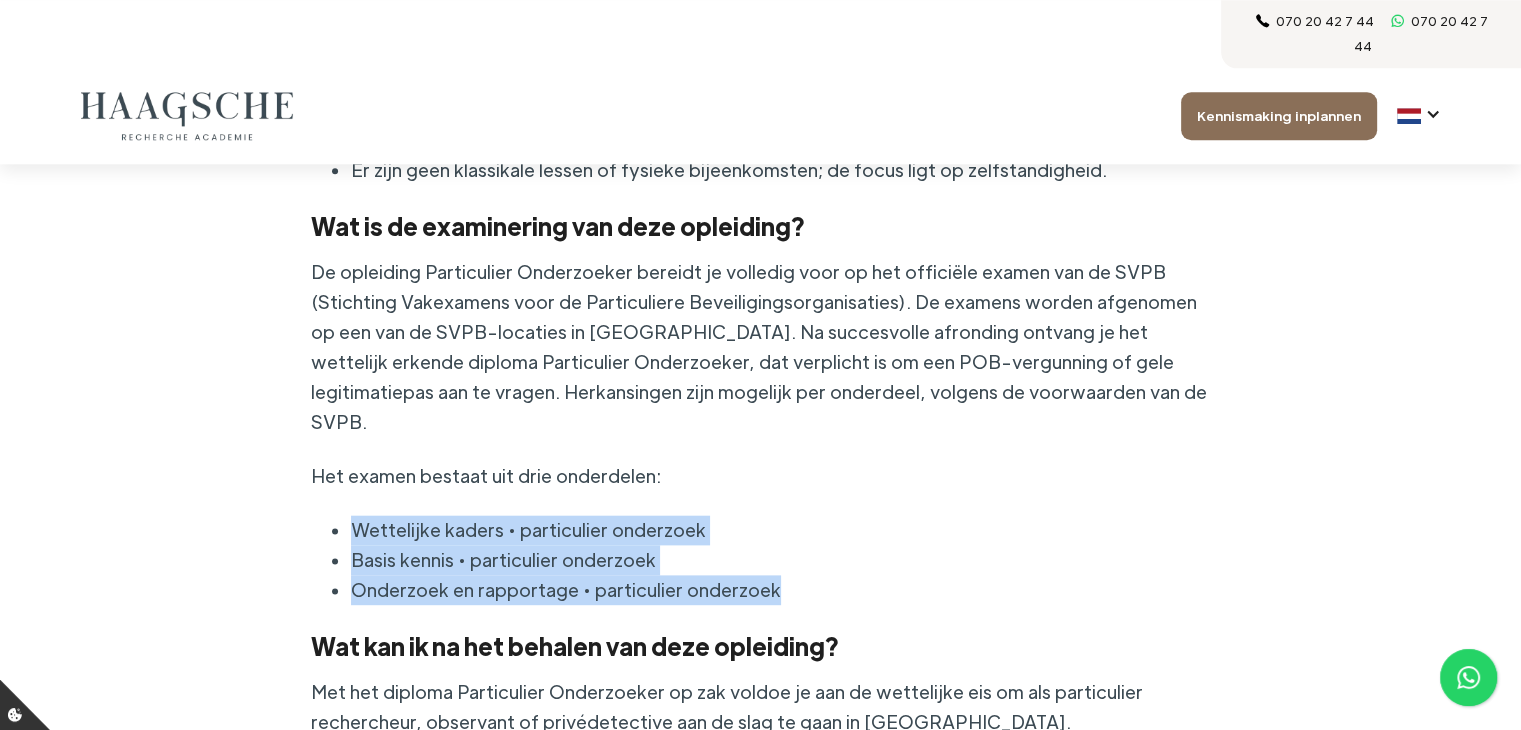 drag, startPoint x: 812, startPoint y: 533, endPoint x: 352, endPoint y: 472, distance: 464.02695 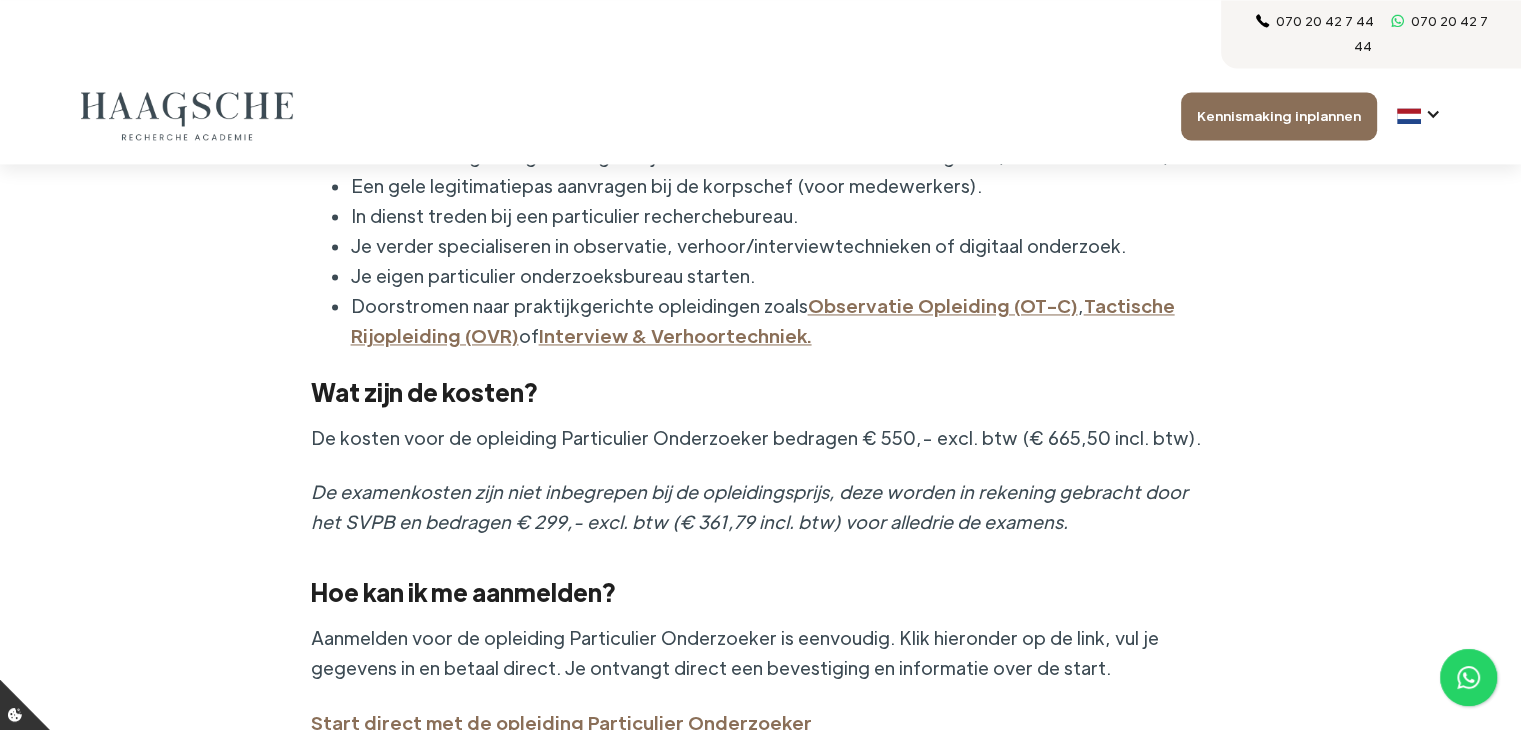 scroll, scrollTop: 3100, scrollLeft: 0, axis: vertical 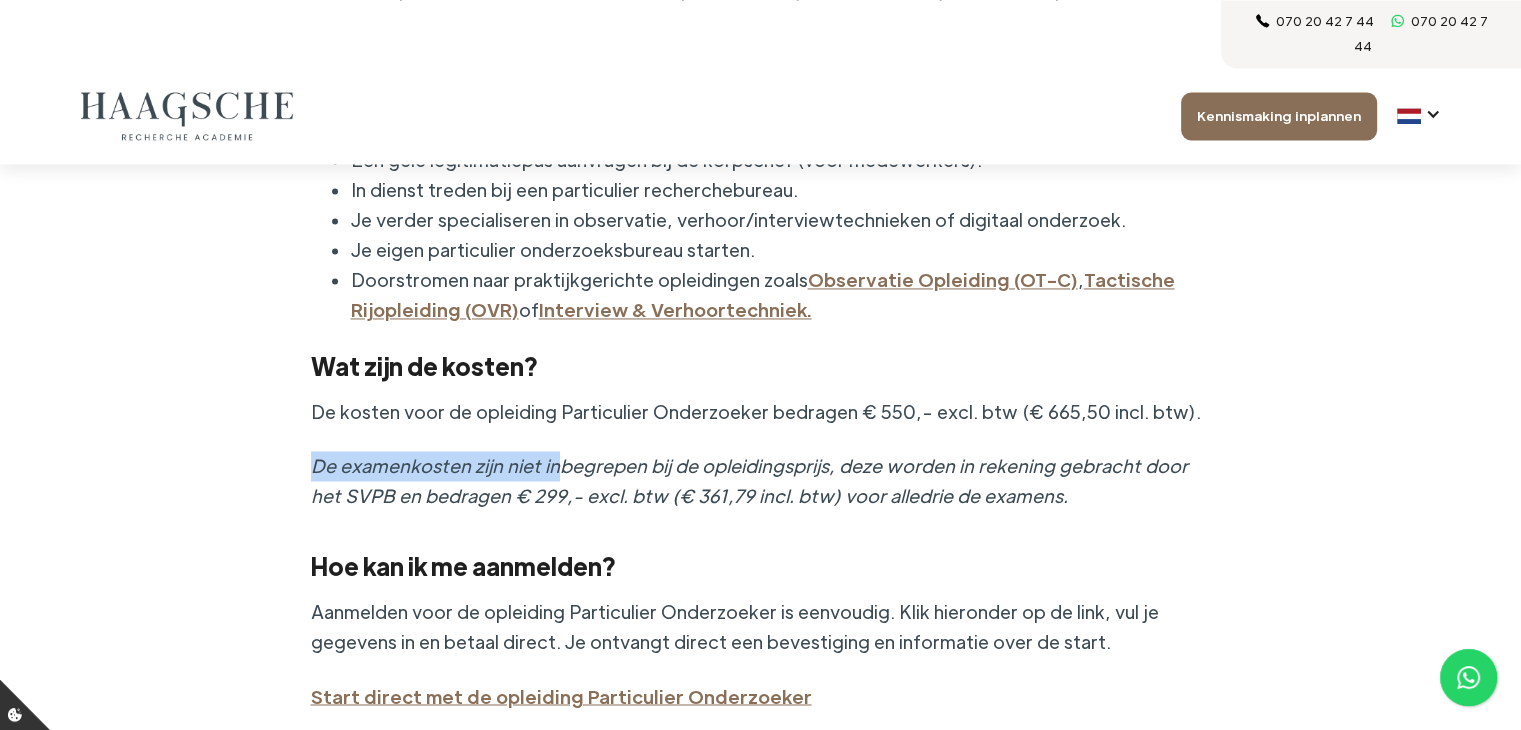 drag, startPoint x: 304, startPoint y: 409, endPoint x: 553, endPoint y: 425, distance: 249.51352 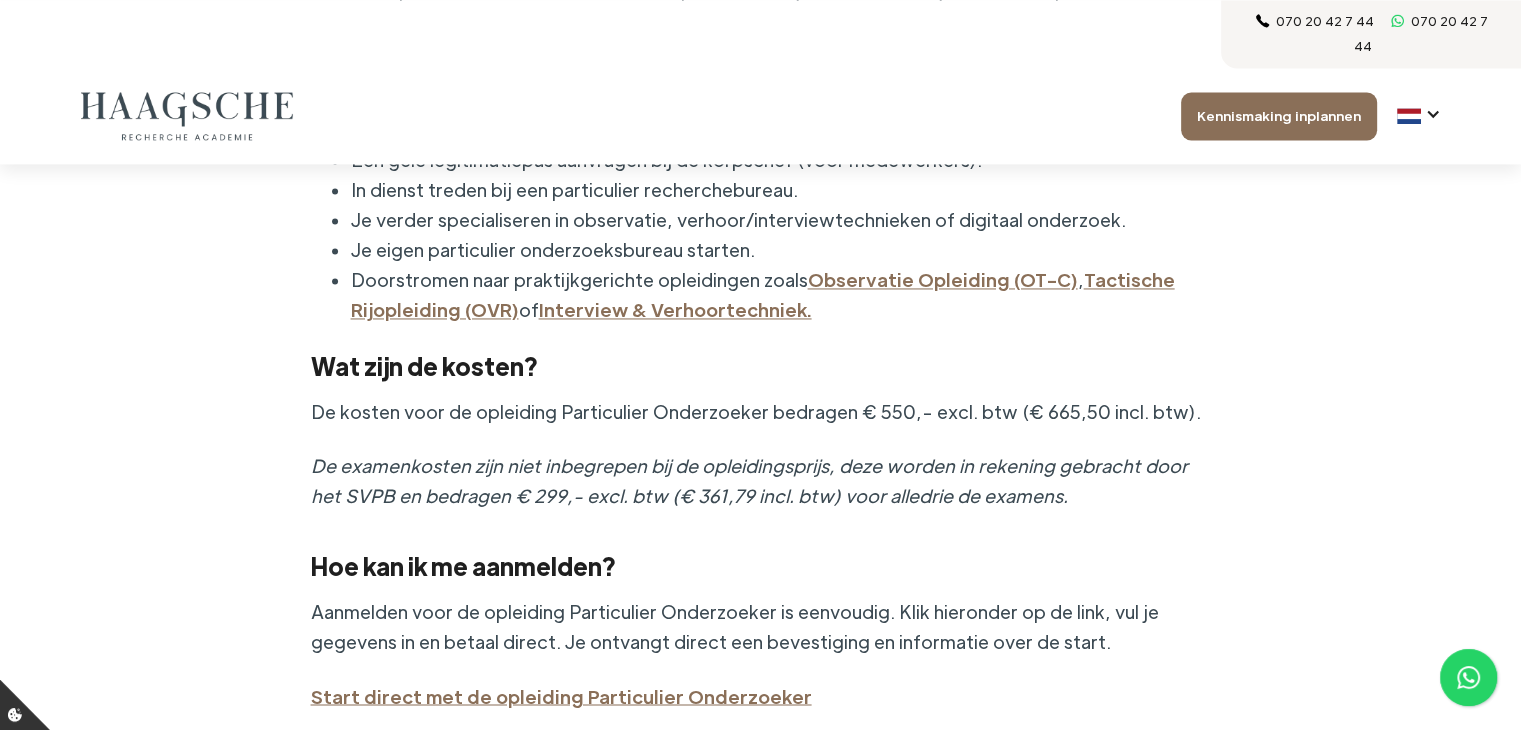 click on "De kosten voor de opleiding Particulier Onderzoeker bedragen € 550,- excl. btw (€ 665,50 incl. btw).  De examenkosten zijn niet inbegrepen bij de opleidingsprijs, deze worden in rekening gebracht door het SVPB en bedragen € 299,- excl. btw (€ 361,79 incl. btw) voor alledrie de examens." at bounding box center (761, 466) 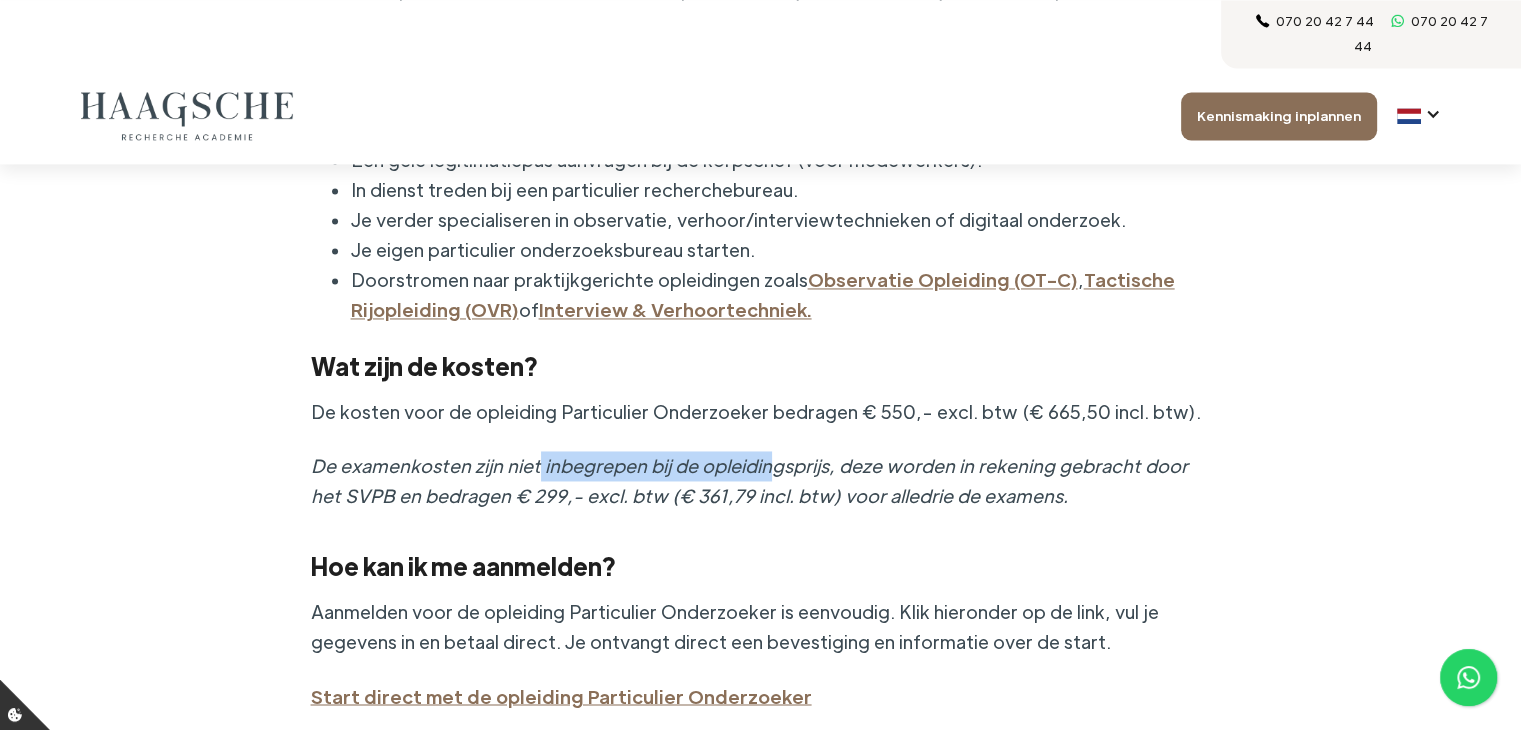 drag, startPoint x: 537, startPoint y: 409, endPoint x: 777, endPoint y: 421, distance: 240.29982 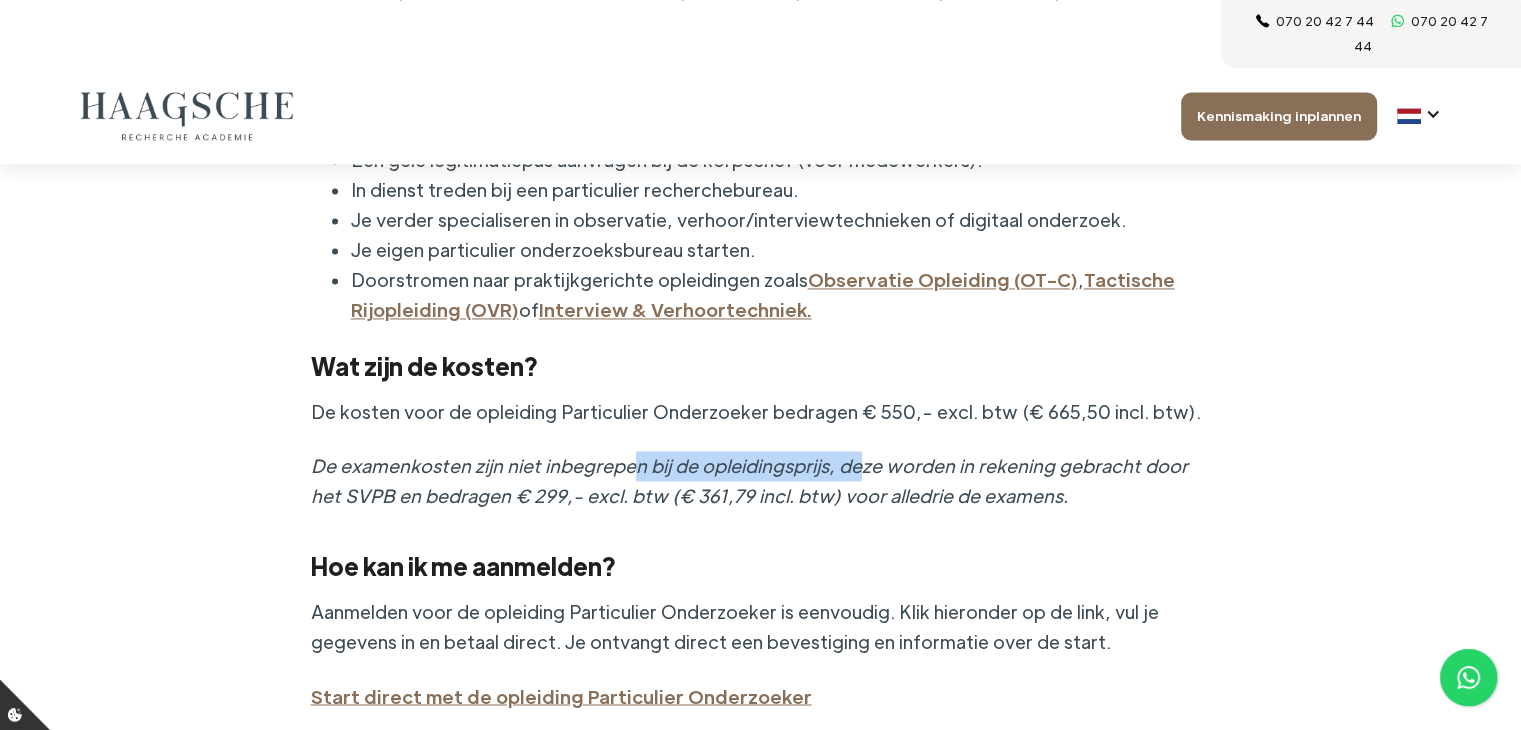 drag, startPoint x: 628, startPoint y: 410, endPoint x: 865, endPoint y: 422, distance: 237.3036 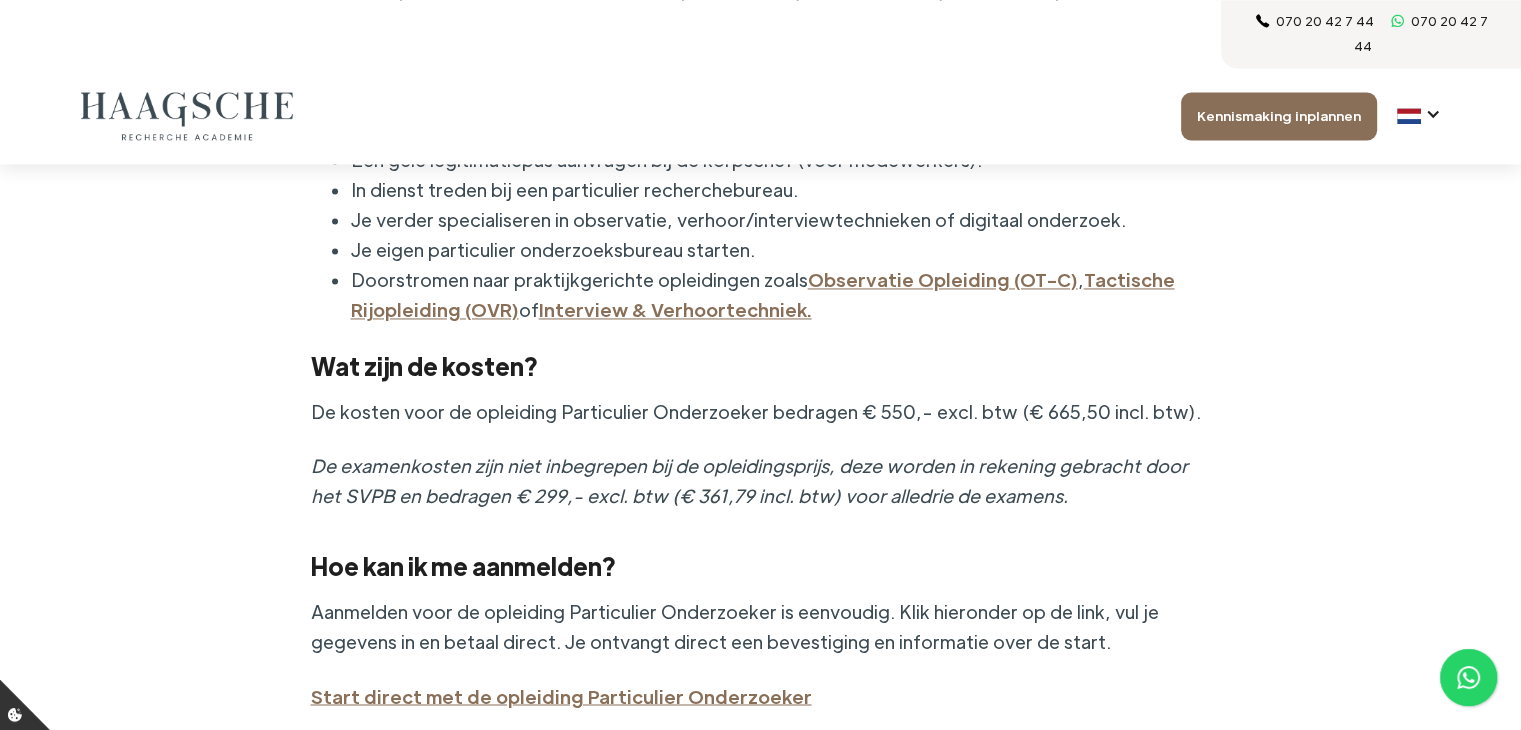 drag, startPoint x: 604, startPoint y: 449, endPoint x: 556, endPoint y: 441, distance: 48.6621 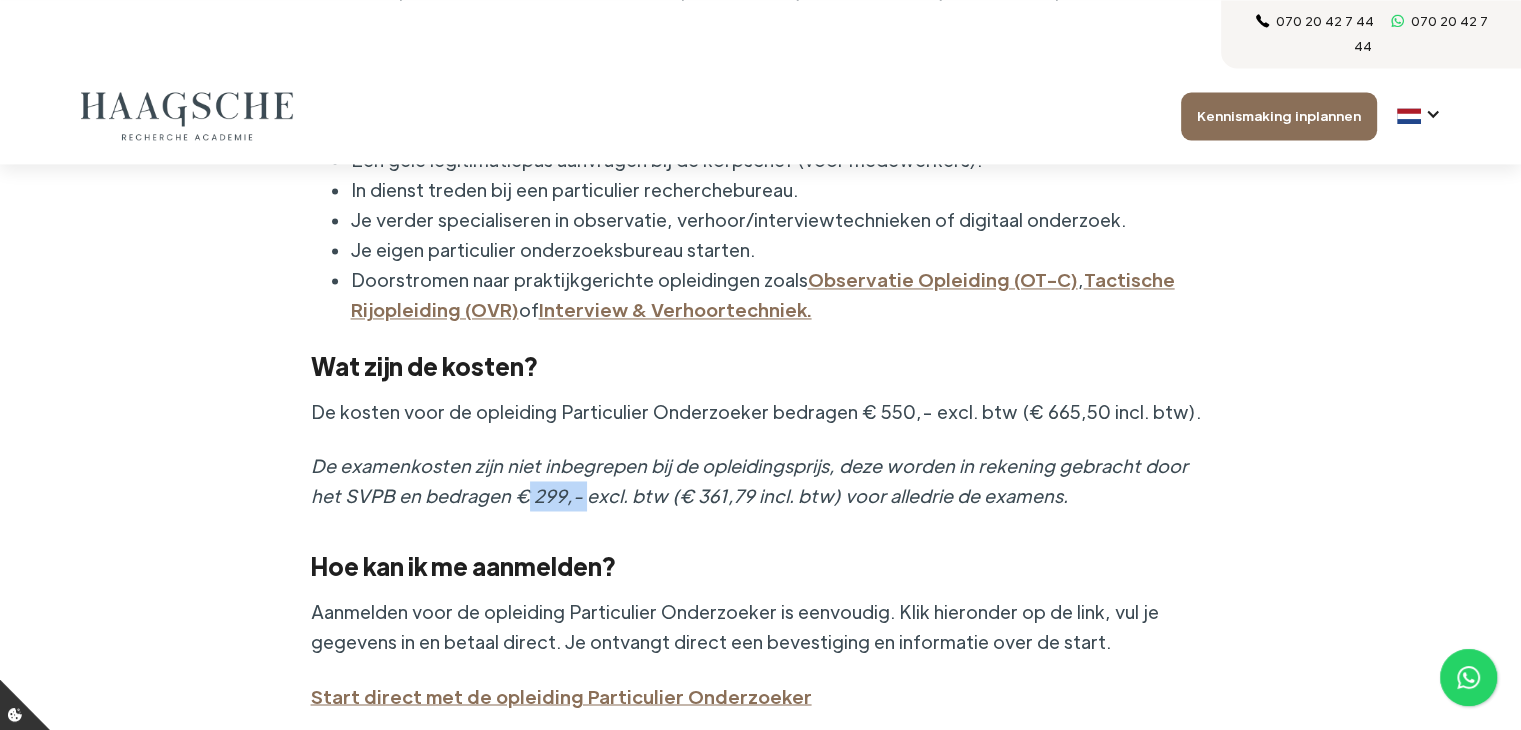 drag, startPoint x: 528, startPoint y: 442, endPoint x: 592, endPoint y: 440, distance: 64.03124 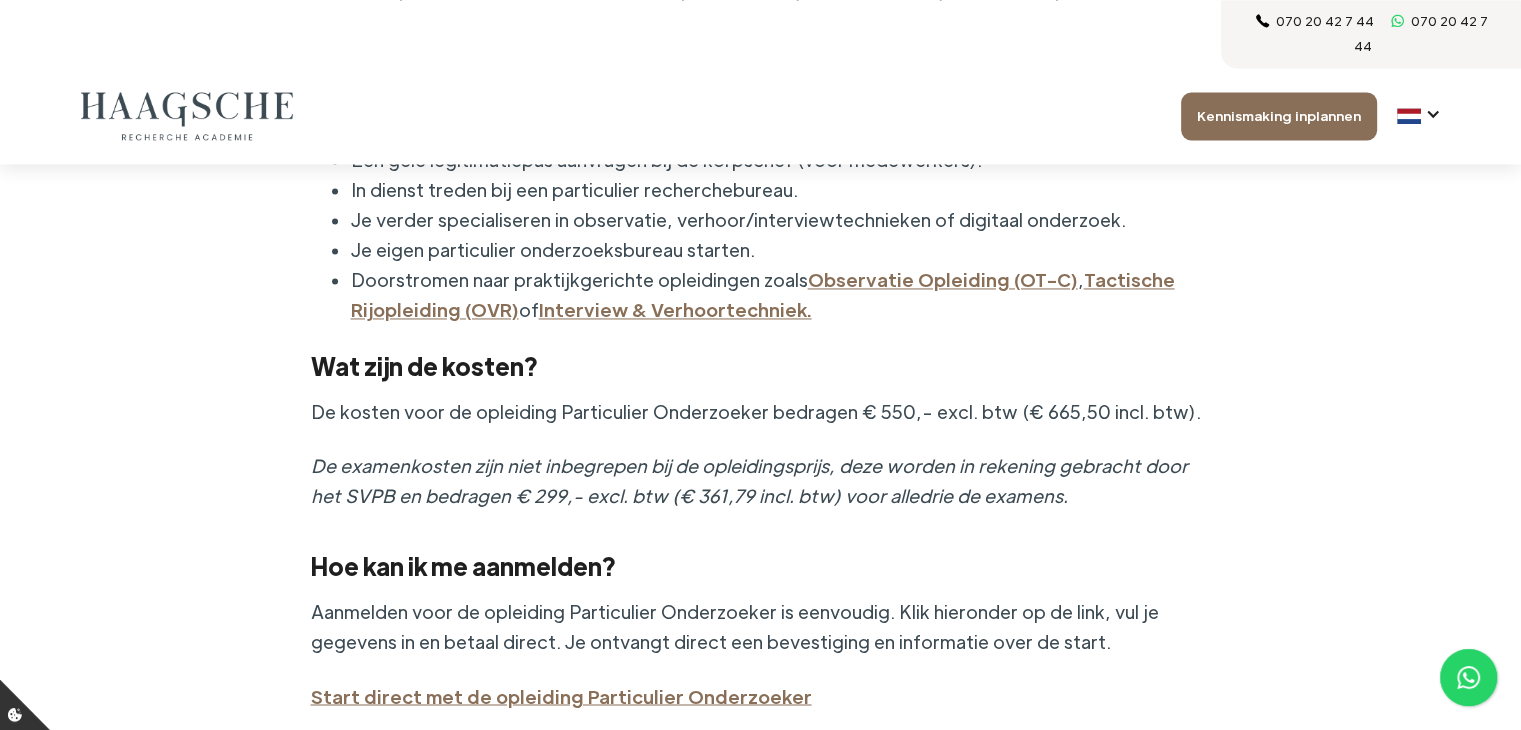 click on "De kosten voor de opleiding Particulier Onderzoeker bedragen € 550,- excl. btw (€ 665,50 incl. btw).  De examenkosten zijn niet inbegrepen bij de opleidingsprijs, deze worden in rekening gebracht door het SVPB en bedragen € 299,- excl. btw (€ 361,79 incl. btw) voor alledrie de examens." at bounding box center [761, 466] 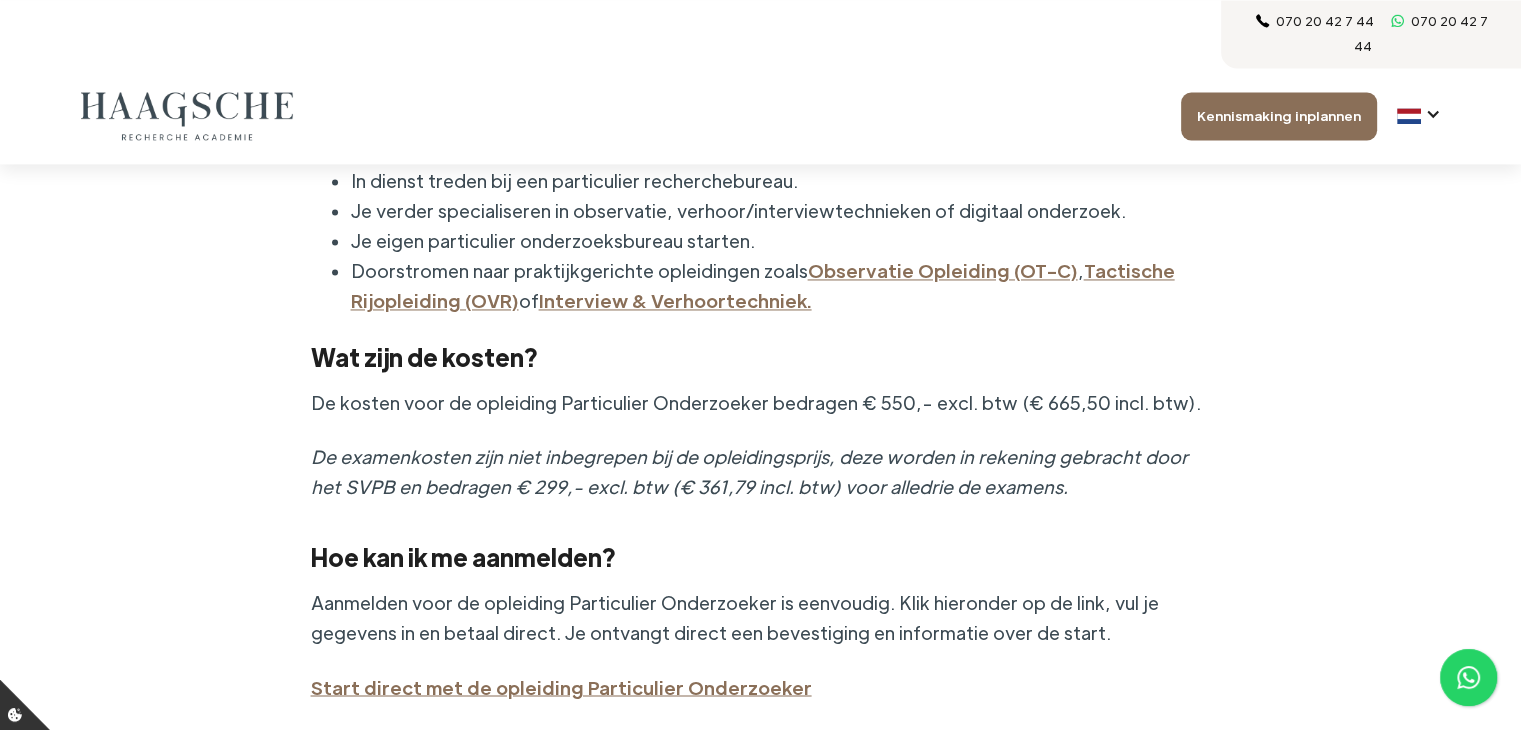 scroll, scrollTop: 3100, scrollLeft: 0, axis: vertical 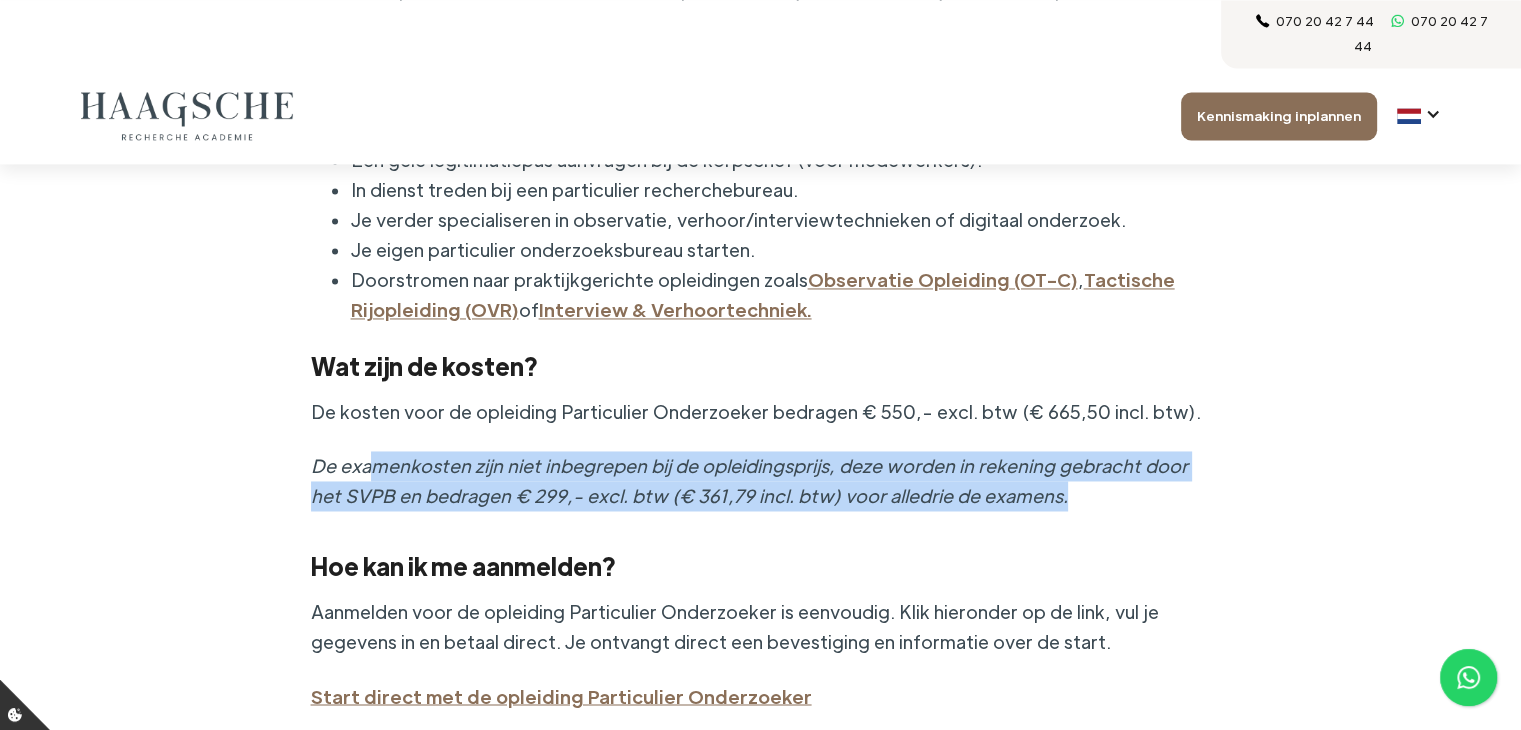 drag, startPoint x: 1081, startPoint y: 458, endPoint x: 372, endPoint y: 409, distance: 710.6912 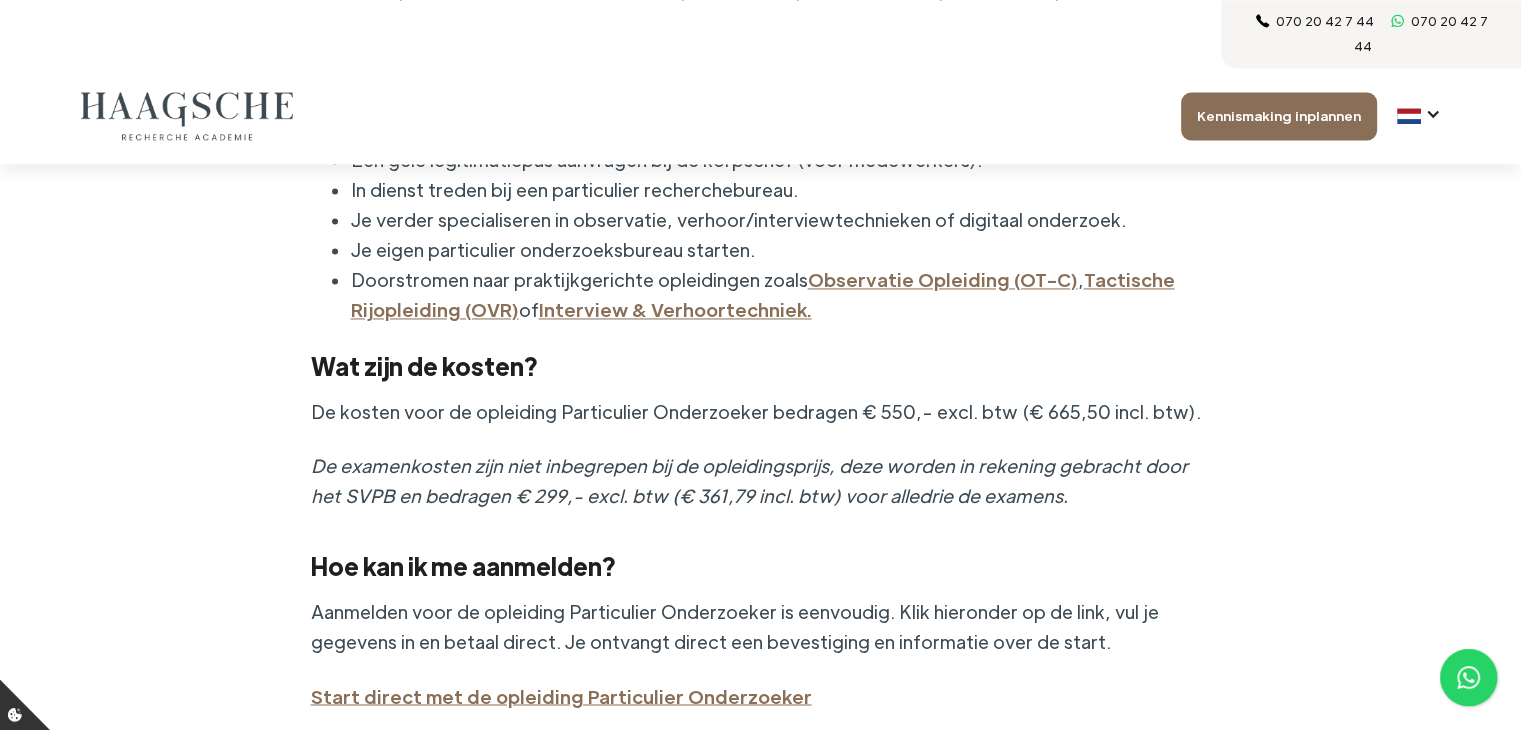 click on ">  Haagsche Recherche Academie  > Particulier Onderzoeker (PO) Wil je aan de slag als particulier rechercheur, maar heb je nog geen diploma Particulier Onderzoeker? Met het officiële theoretische branche diploma Particulier Onderzoeker leg je de perfecte basis voor een carrière in de particuliere recherche. Je ontvangt het complete lespakket eenvoudig thuis en hebt tijdens je studie persoonlijke begeleiding van onze docent. Voor wie is deze opleiding? Deze opleiding is bedoeld voor iedereen die als observant, particulier onderzoeker of privédetective aan de slag wil in de particuliere recherche c.q. opsporing. Of je nu nieuw bent in het vak, komt uit de beveiliging of handhaving, of als oud-politiemedewerker wilt doorgroeien in een particulier recherchebureau. Het diploma Particulier Onderzoeker is in Nederland wettelijk verplicht om een POB-vergunning of een gele legitimatiepas aan te vragen. Zonder dit diploma mag je het werk als particulier onderzoeker of particulier rechercheur niet uitvoeren. ,   of" at bounding box center [761, -324] 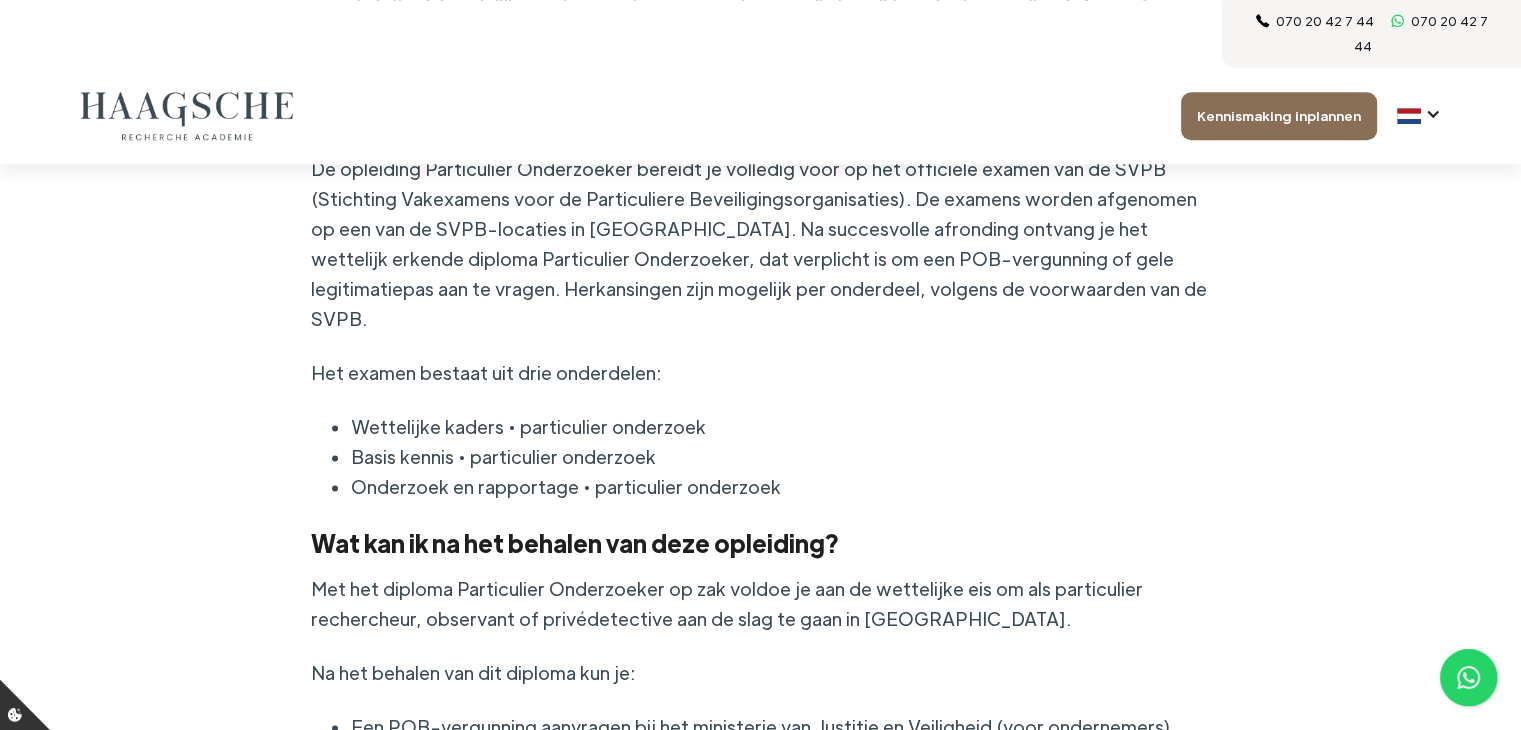 scroll, scrollTop: 2500, scrollLeft: 0, axis: vertical 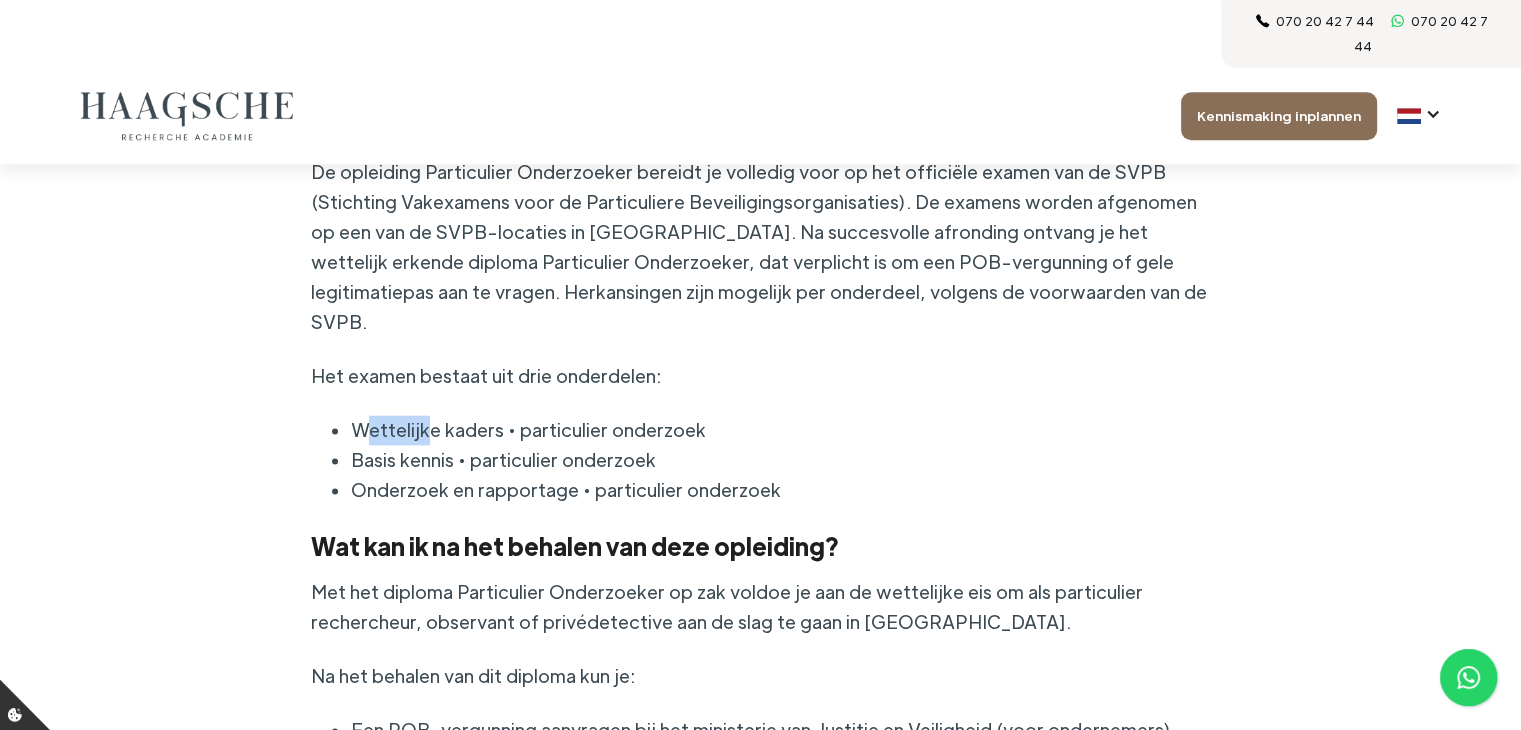 drag, startPoint x: 390, startPoint y: 377, endPoint x: 431, endPoint y: 379, distance: 41.04875 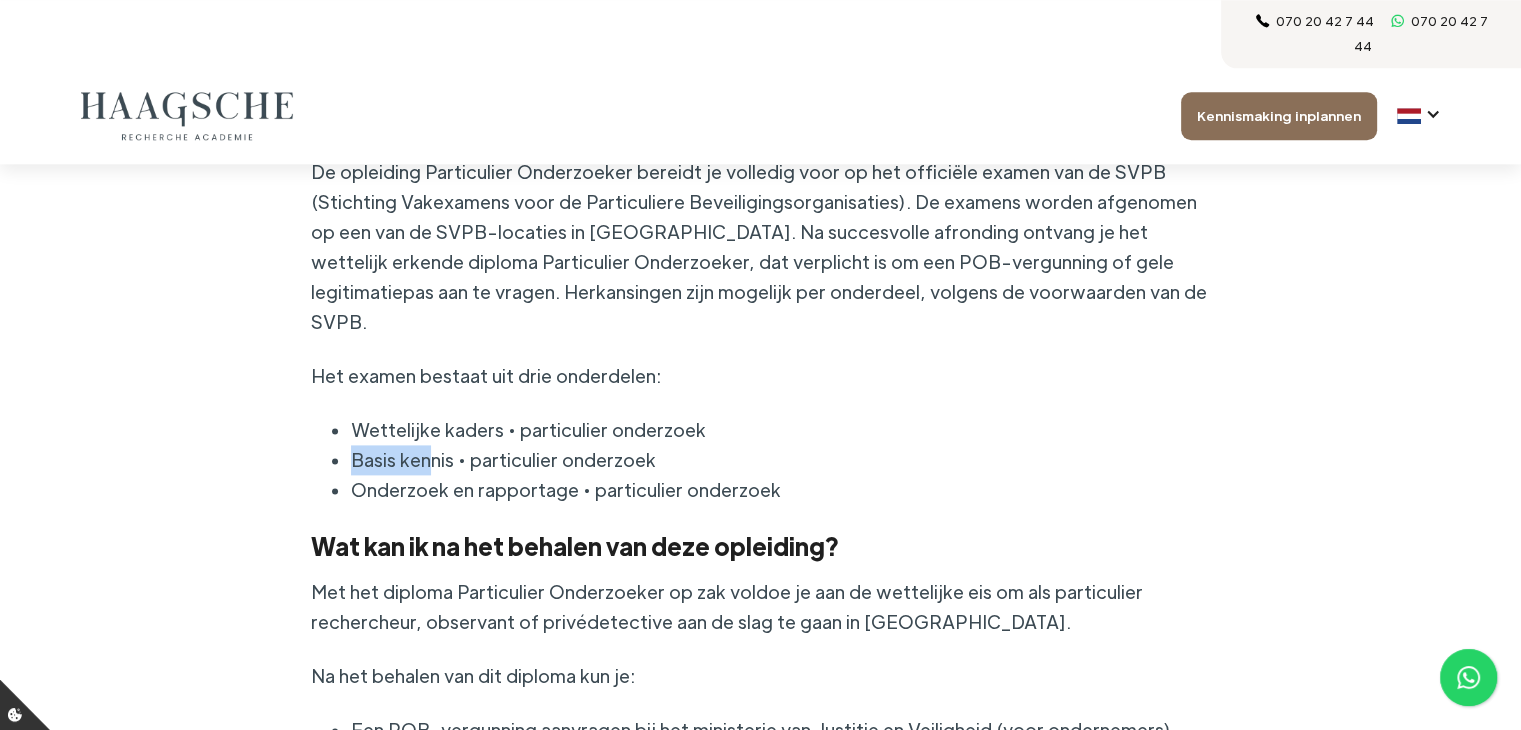 drag, startPoint x: 352, startPoint y: 409, endPoint x: 428, endPoint y: 403, distance: 76.23647 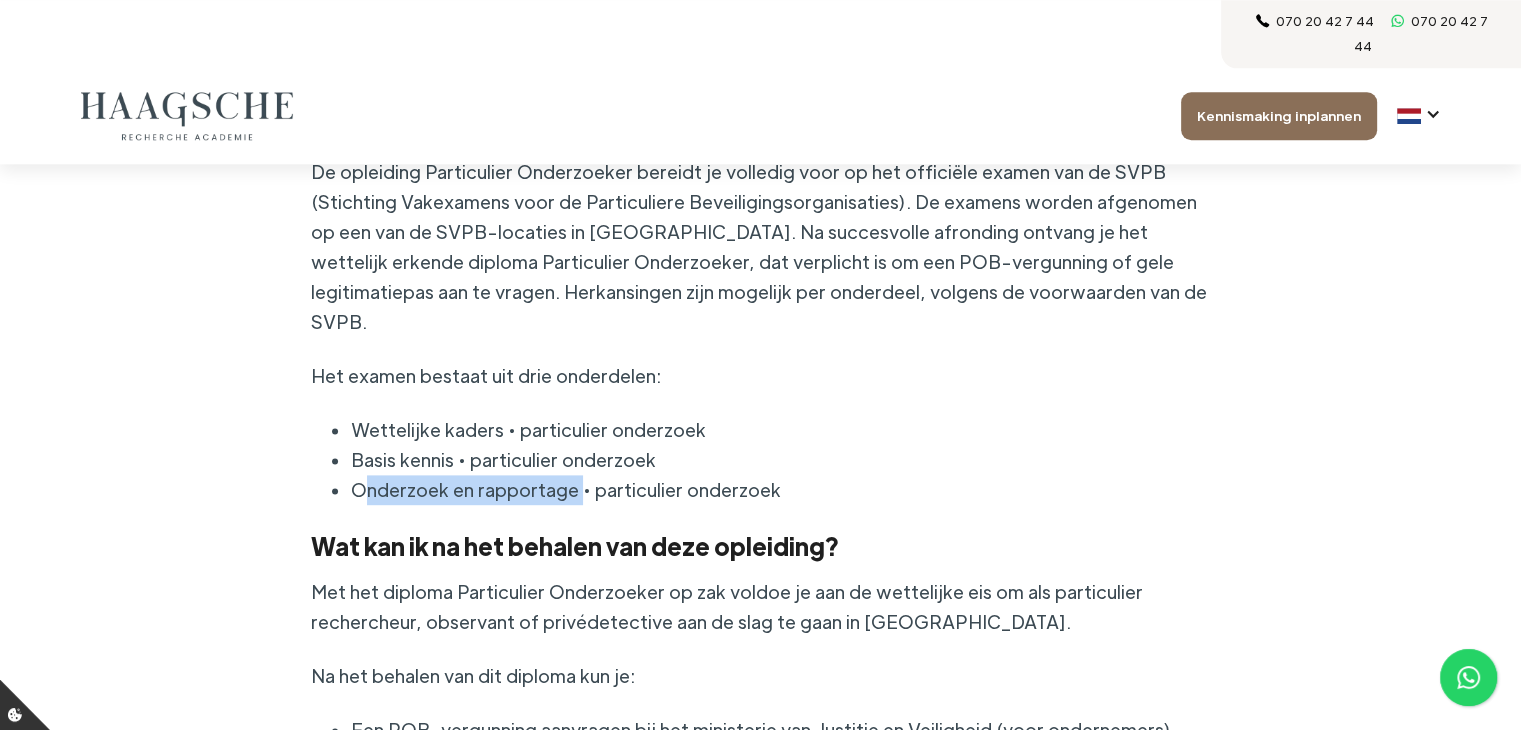 drag, startPoint x: 384, startPoint y: 433, endPoint x: 588, endPoint y: 429, distance: 204.03922 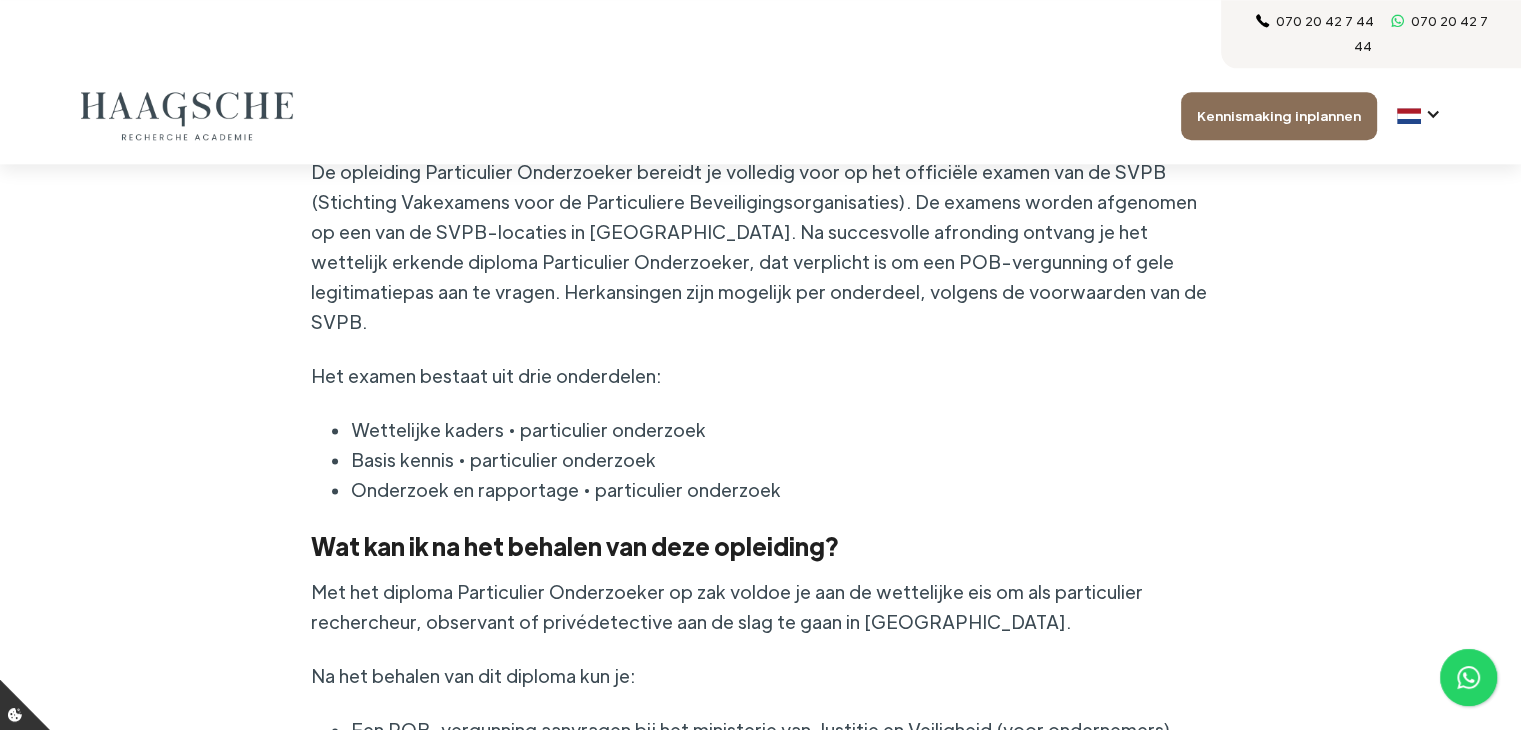 click on "De opleiding Particulier Onderzoeker bereidt je volledig voor op het officiële examen van de SVPB (Stichting Vakexamens voor de Particuliere Beveiligingsorganisaties). De examens worden afgenomen op een van de SVPB-locaties in Nederland. Na succesvolle afronding ontvang je het wettelijk erkende diploma Particulier Onderzoeker, dat verplicht is om een POB-vergunning of gele legitimatiepas aan te vragen. Herkansingen zijn mogelijk per onderdeel, volgens de voorwaarden van de SVPB. Het examen bestaat uit drie onderdelen: Wettelijke kaders • particulier onderzoek Basis kennis • particulier onderzoek Onderzoek en rapportage • particulier onderzoek" at bounding box center [761, 336] 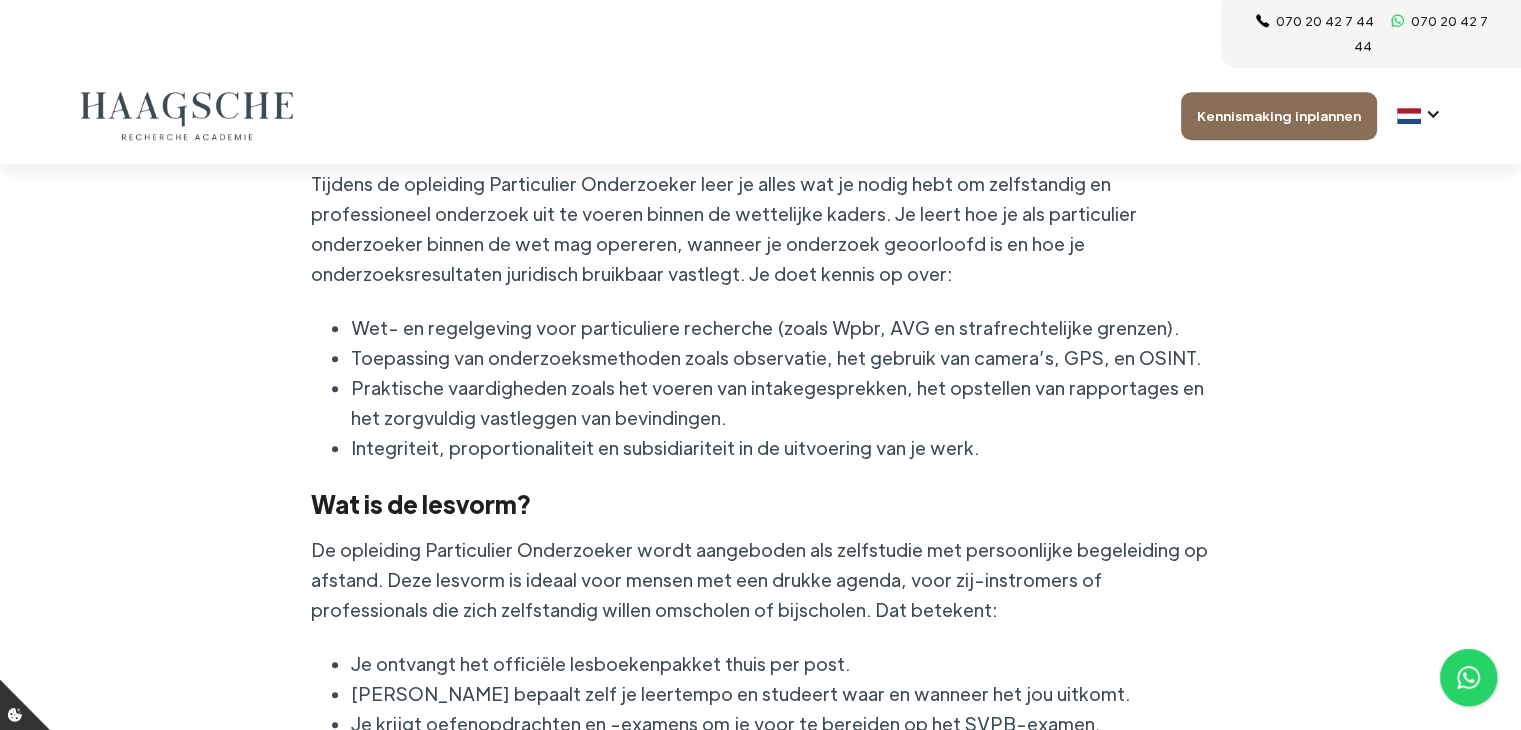 scroll, scrollTop: 1500, scrollLeft: 0, axis: vertical 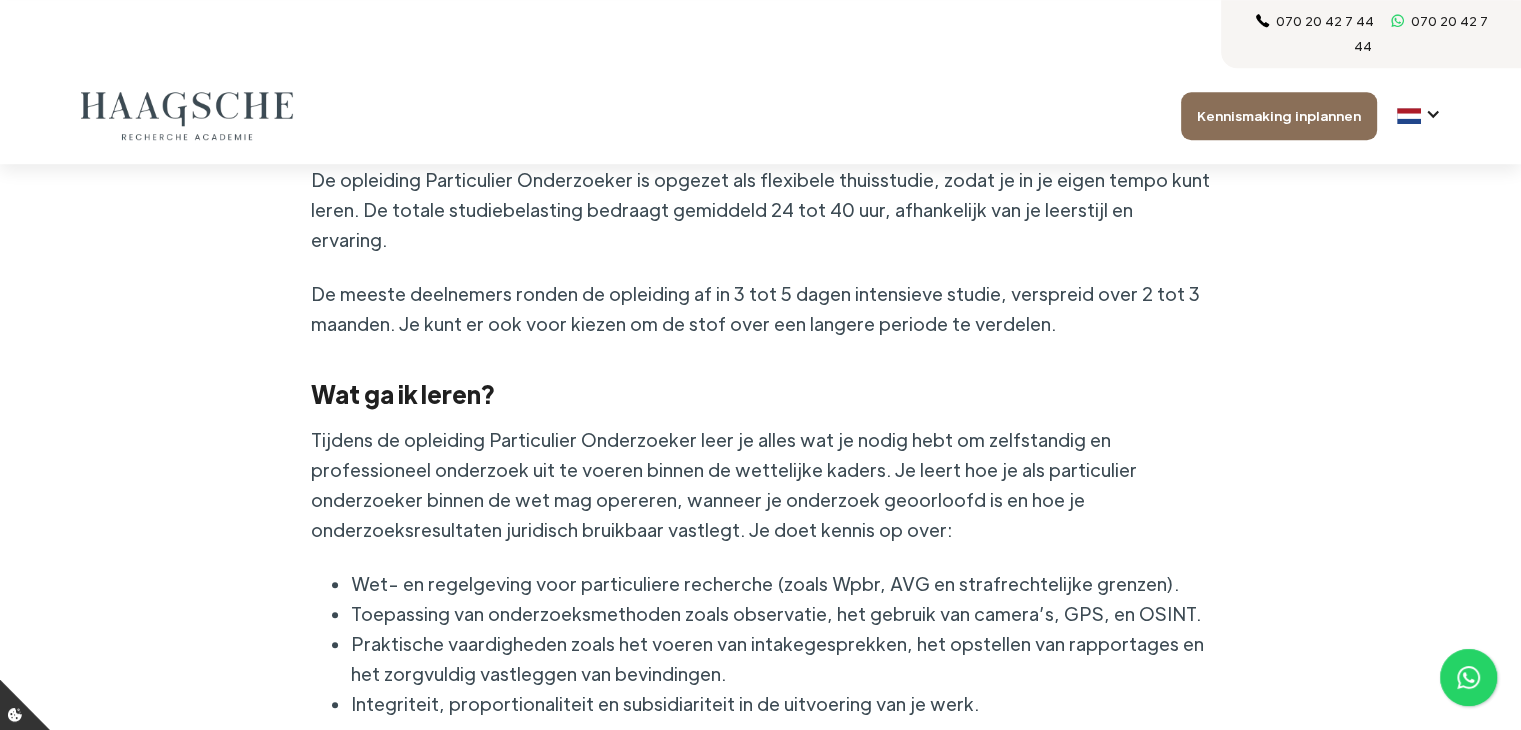 click at bounding box center (187, 116) 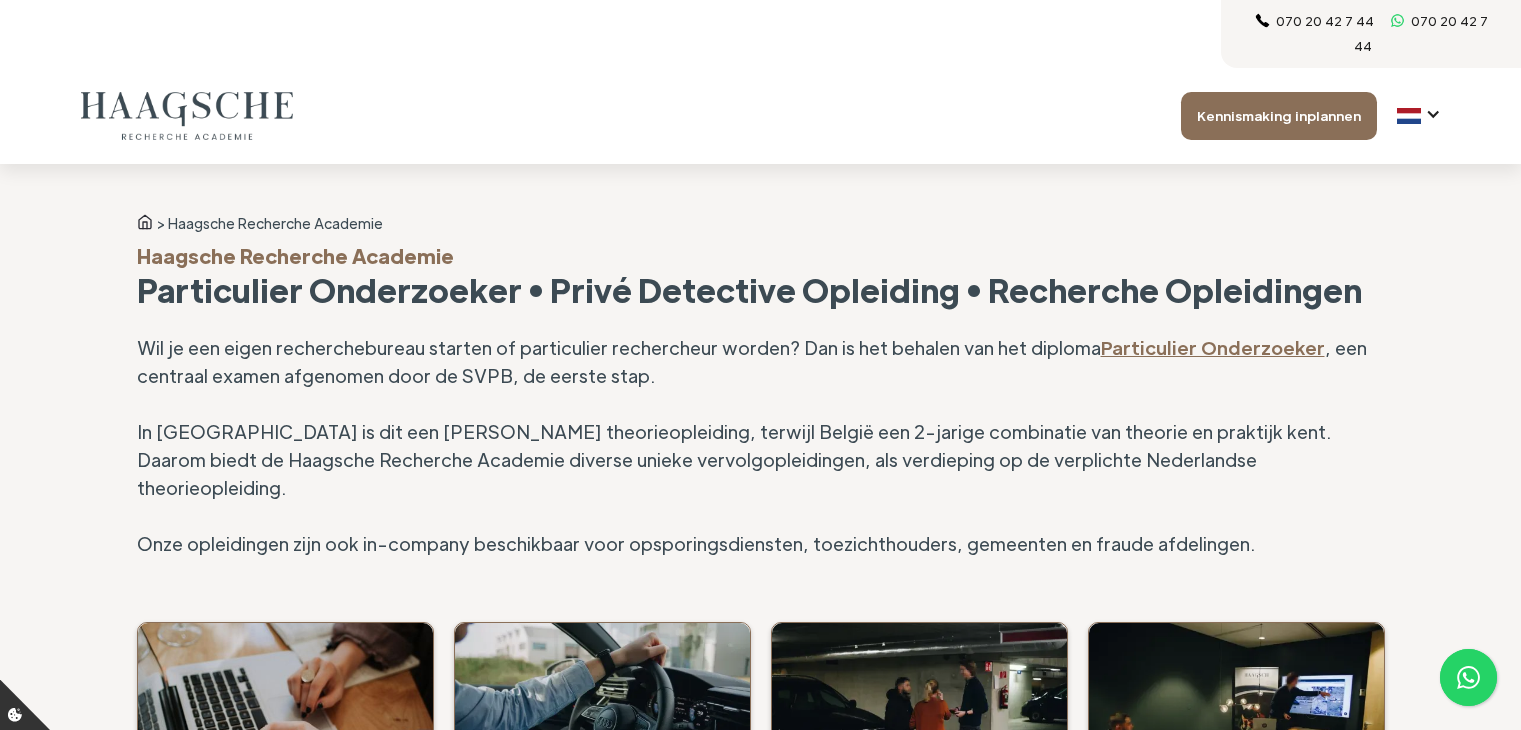 scroll, scrollTop: 0, scrollLeft: 0, axis: both 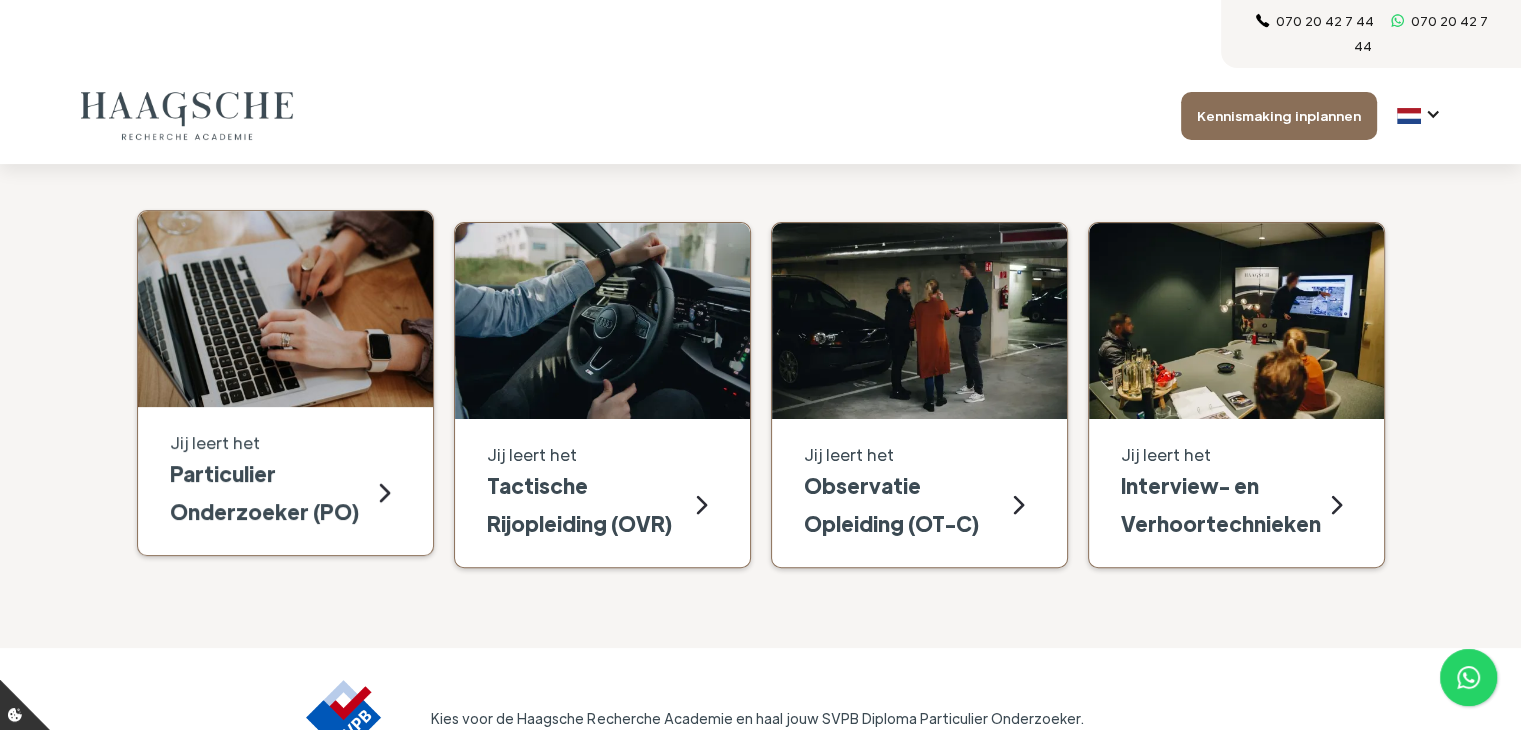 click at bounding box center [385, 493] 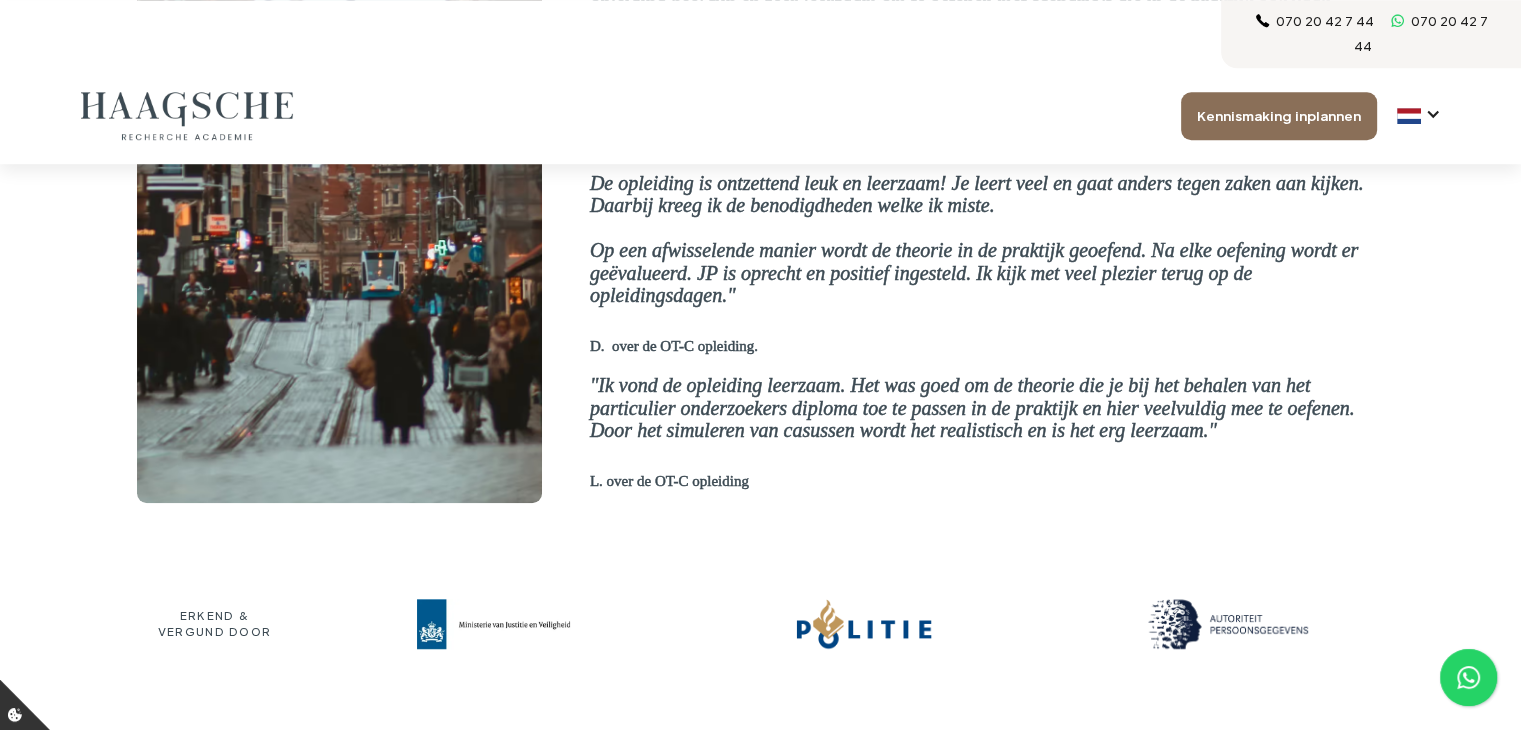 scroll, scrollTop: 1500, scrollLeft: 0, axis: vertical 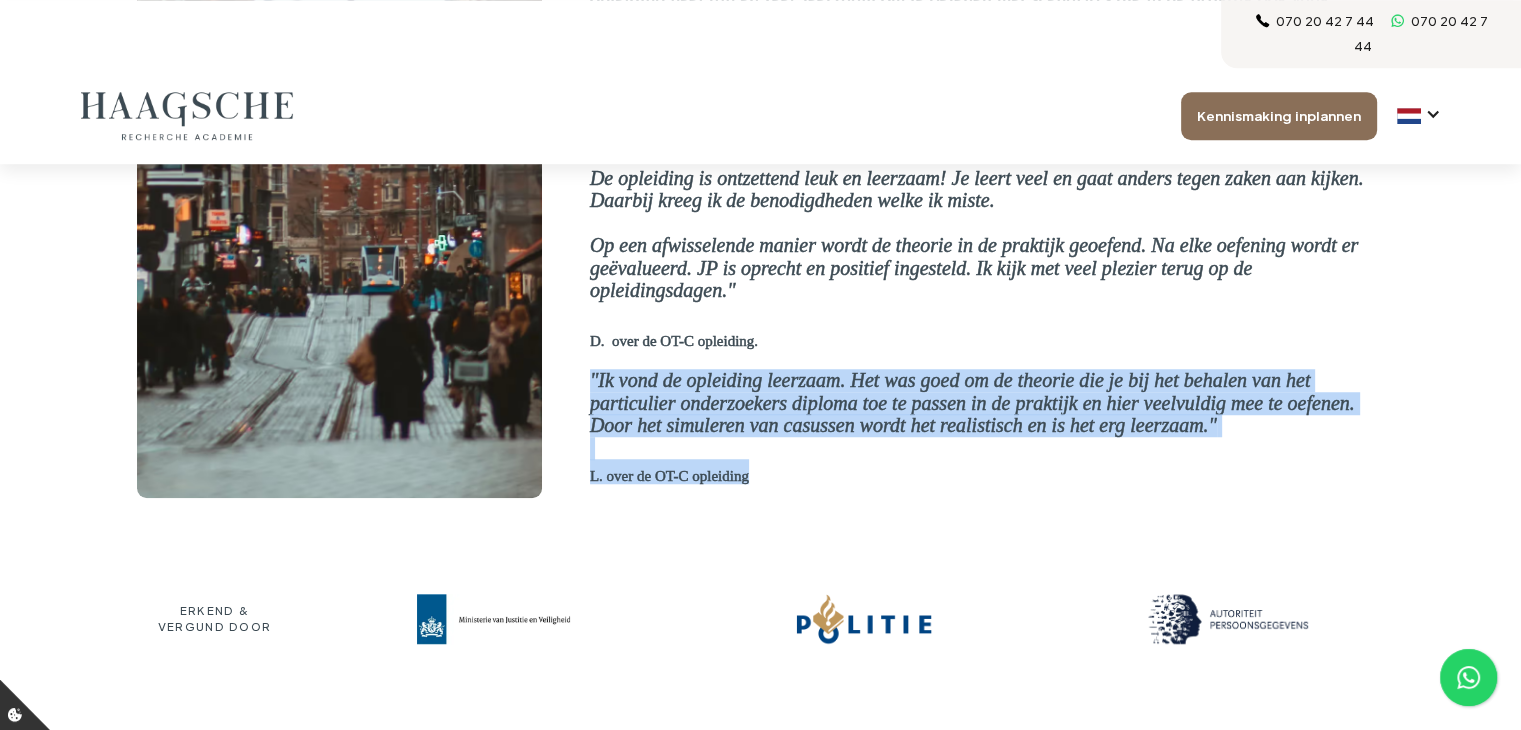 drag, startPoint x: 822, startPoint y: 430, endPoint x: 716, endPoint y: 392, distance: 112.60551 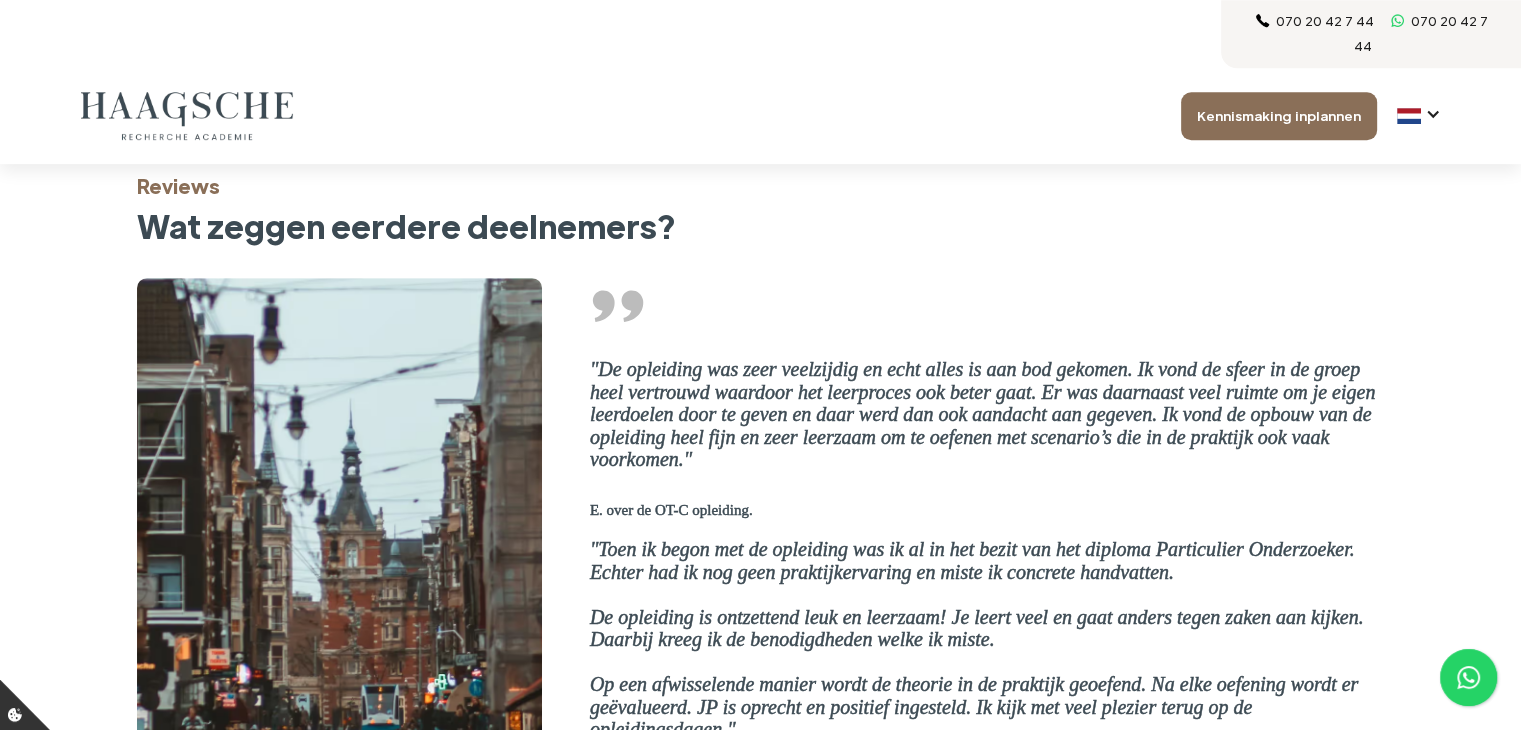 scroll, scrollTop: 1100, scrollLeft: 0, axis: vertical 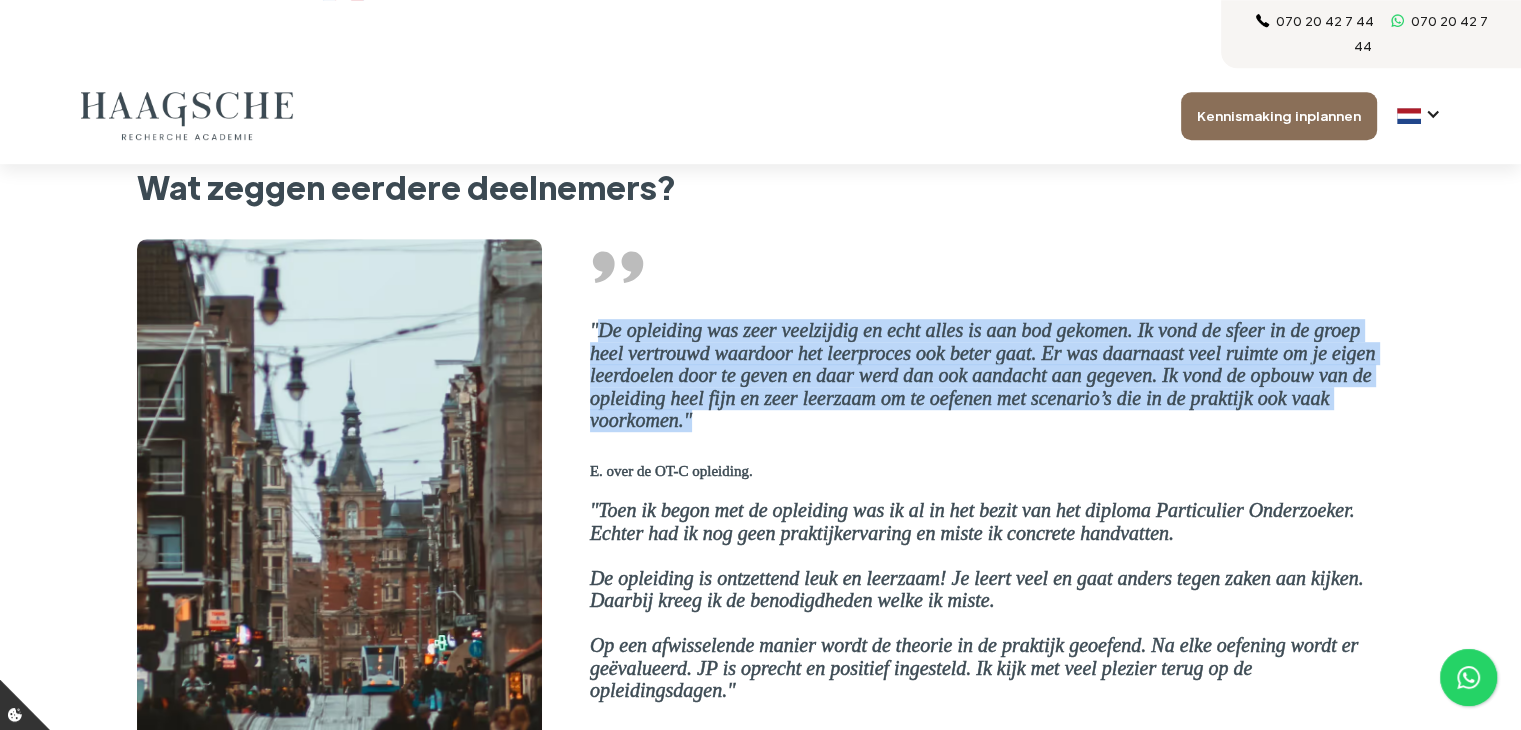 drag, startPoint x: 603, startPoint y: 281, endPoint x: 712, endPoint y: 378, distance: 145.91093 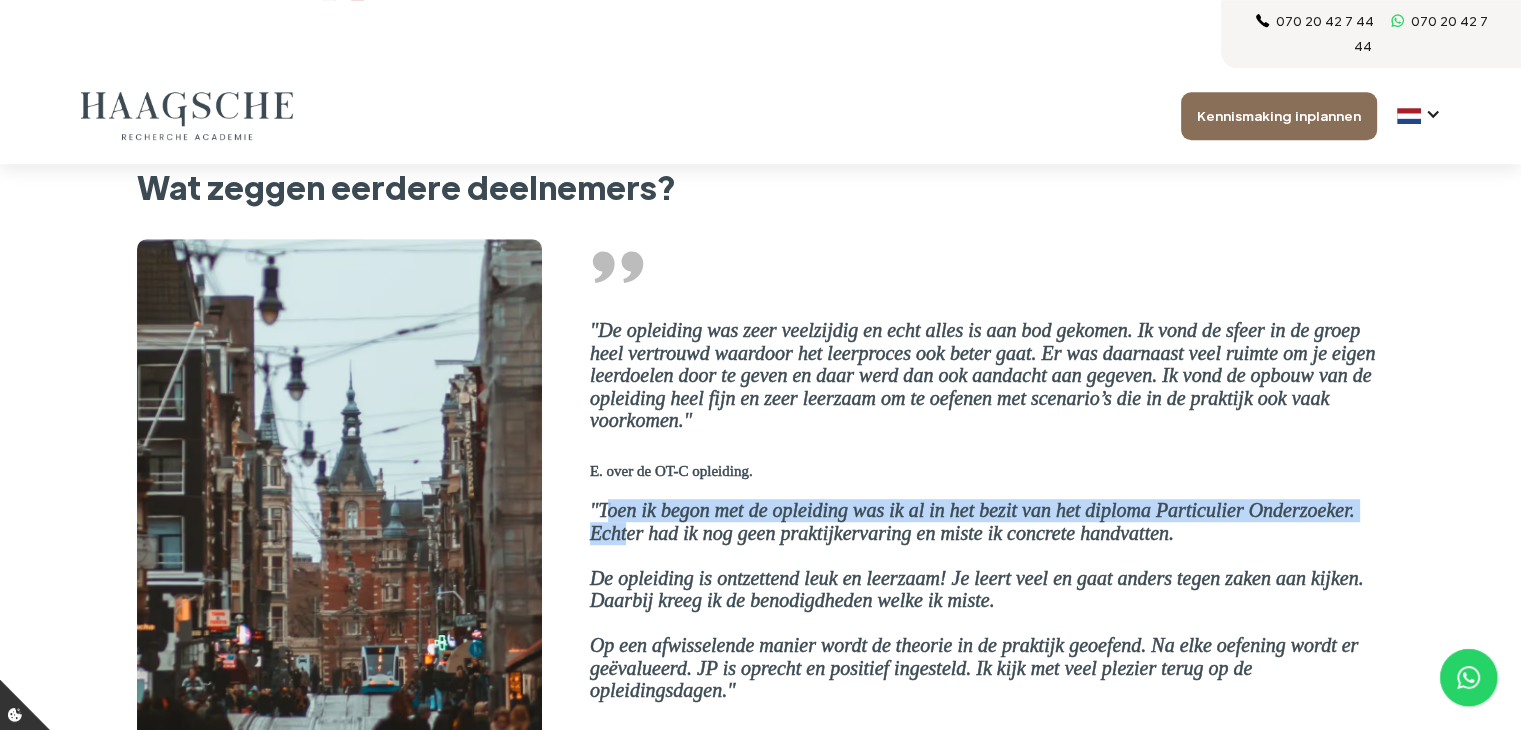 drag, startPoint x: 615, startPoint y: 465, endPoint x: 628, endPoint y: 478, distance: 18.384777 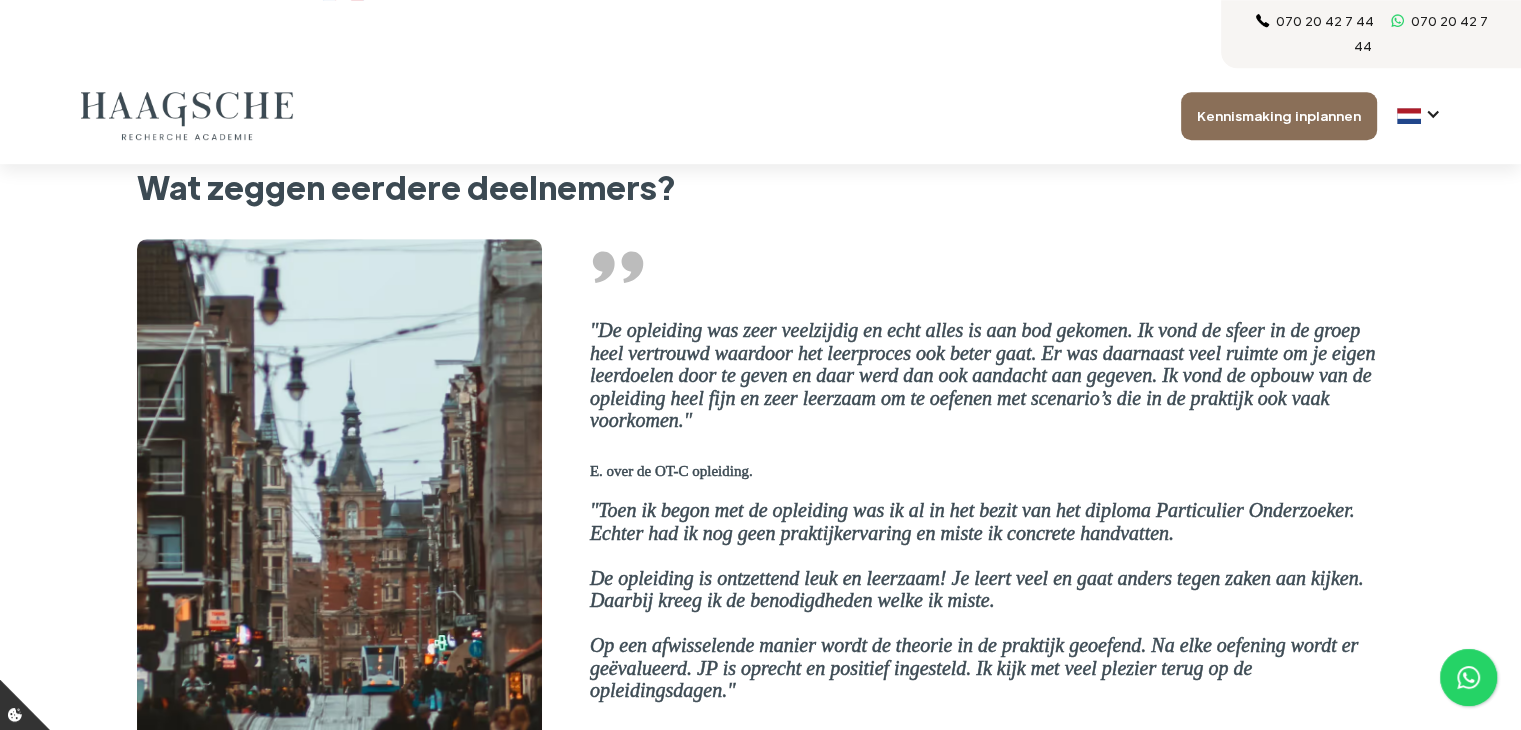 click on ""Toen ik begon met de opleiding was ik al in het bezit van het diploma Particulier Onderzoeker. Echter had ik nog geen praktijkervaring en miste ik concrete handvatten.  De opleiding is ontzettend leuk en leerzaam! Je leert veel en gaat anders tegen zaken aan kijken. Daarbij kreeg ik de benodigdheden welke ik miste. Op een afwisselende manier wordt de theorie in de praktijk geoefend. Na elke oefening wordt er geëvalueerd. JP is oprecht en positief ingesteld. Ik kijk met veel plezier terug op de opleidingsdagen."" at bounding box center (977, 600) 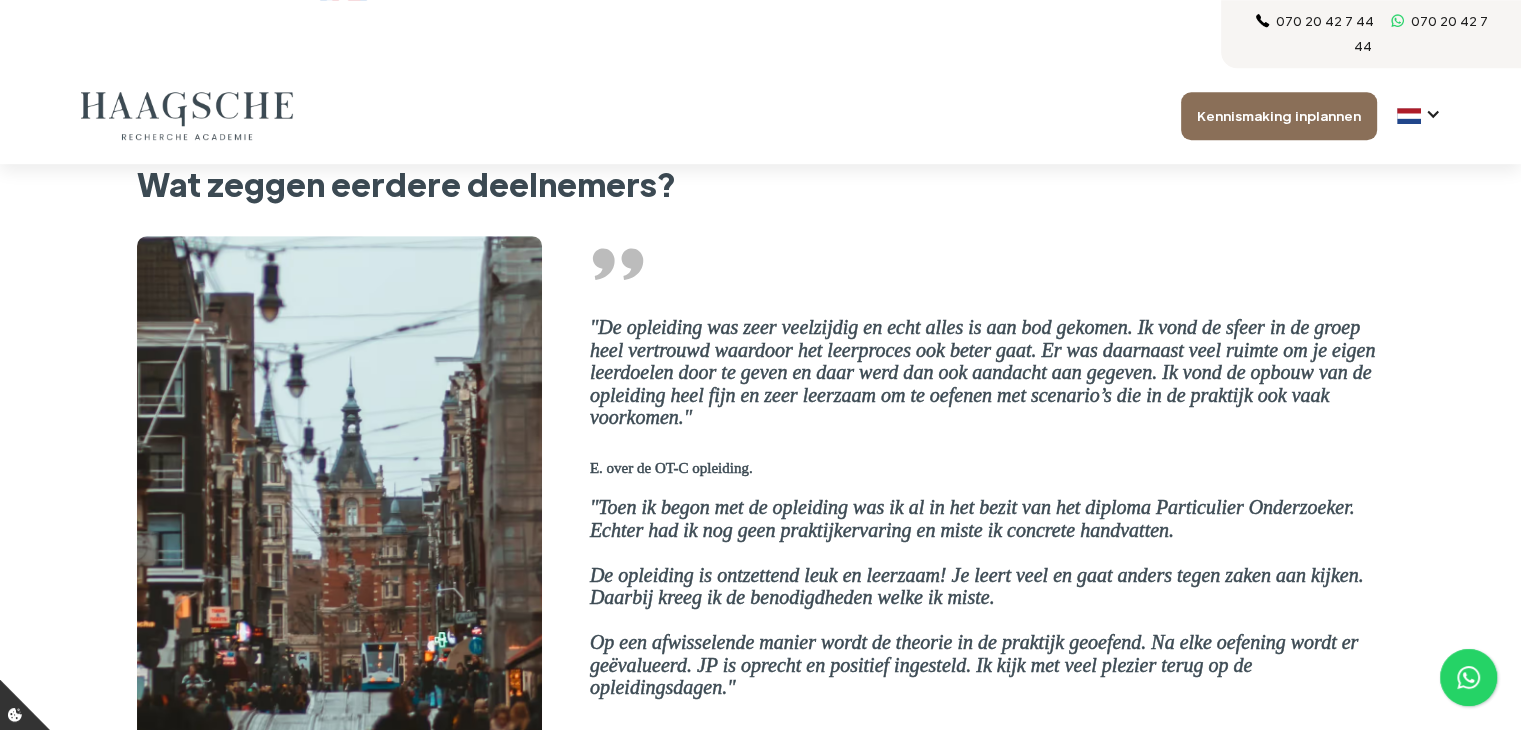 scroll, scrollTop: 1100, scrollLeft: 0, axis: vertical 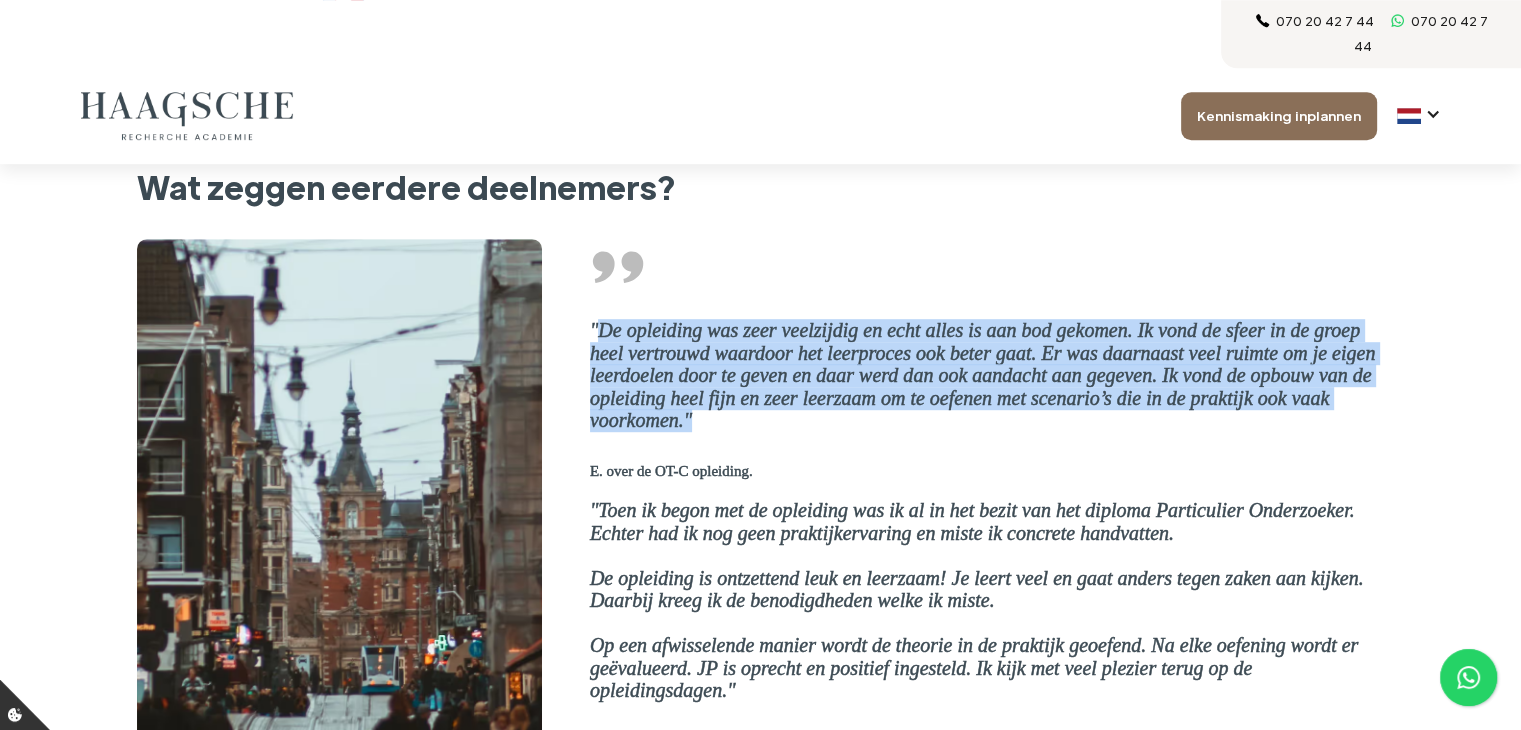 drag, startPoint x: 598, startPoint y: 273, endPoint x: 780, endPoint y: 374, distance: 208.14658 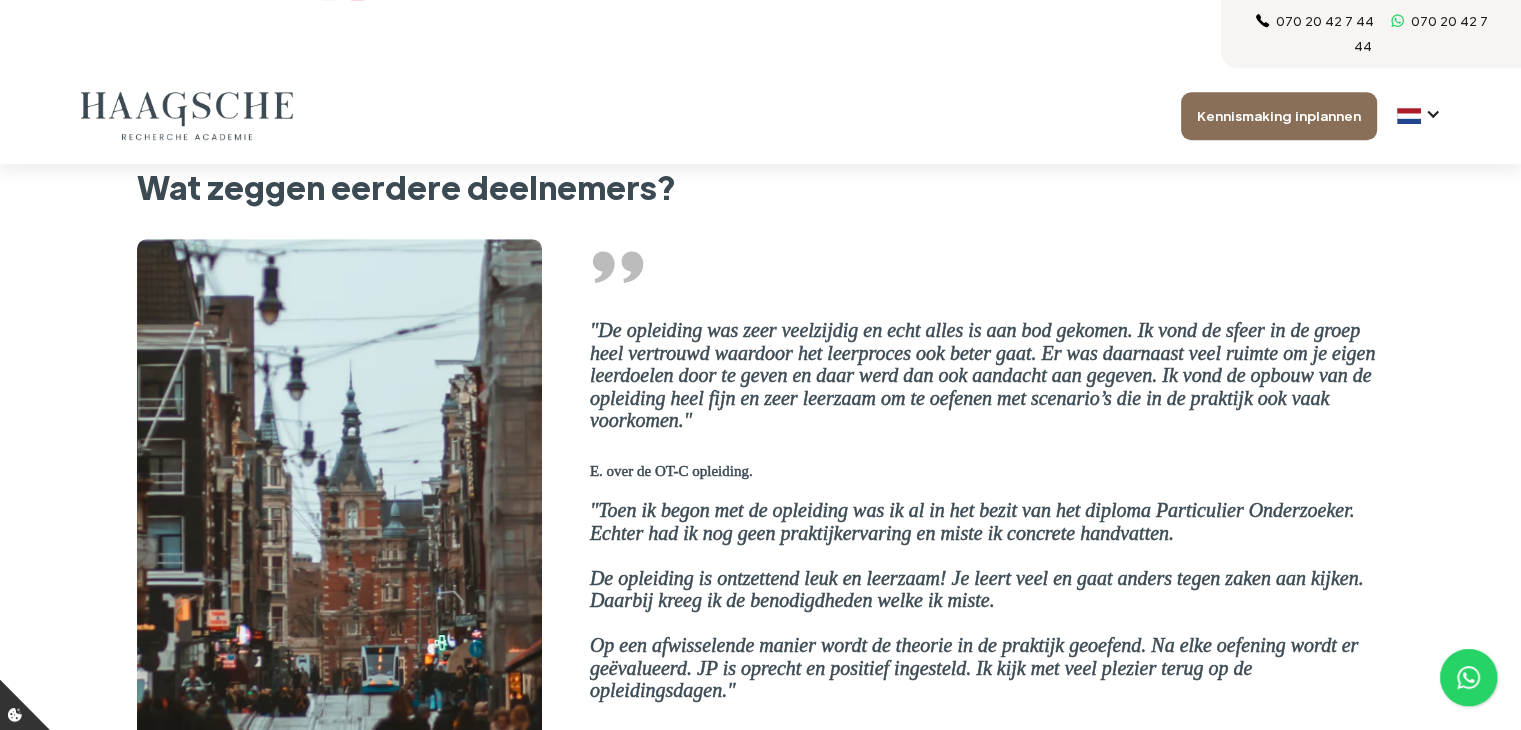 click on ""De opleiding was zeer veelzijdig en echt alles is aan bod gekomen. Ik vond de sfeer in de groep heel vertrouwd waardoor het leerproces ook beter gaat. Er was daarnaast veel ruimte om je eigen leerdoelen door te geven en daar werd dan ook aandacht aan gegeven. Ik vond de opbouw van de opleiding heel fijn en zeer leerzaam om te oefenen met scenario’s die in de praktijk ook vaak voorkomen." E. over de OT-C opleiding. "Toen ik begon met de opleiding was ik al in het bezit van het diploma Particulier Onderzoeker. Echter had ik nog geen praktijkervaring en miste ik concrete handvatten.  De opleiding is ontzettend leuk en leerzaam! Je leert veel en gaat anders tegen zaken aan kijken. Daarbij kreeg ik de benodigdheden welke ik miste. Op een afwisselende manier wordt de theorie in de praktijk geoefend. Na elke oefening wordt er geëvalueerd. JP is oprecht en positief ingesteld. Ik kijk met veel plezier terug op de opleidingsdagen." D.  over de OT-C opleiding. ‍ L. over de OT-C opleiding" at bounding box center (987, 600) 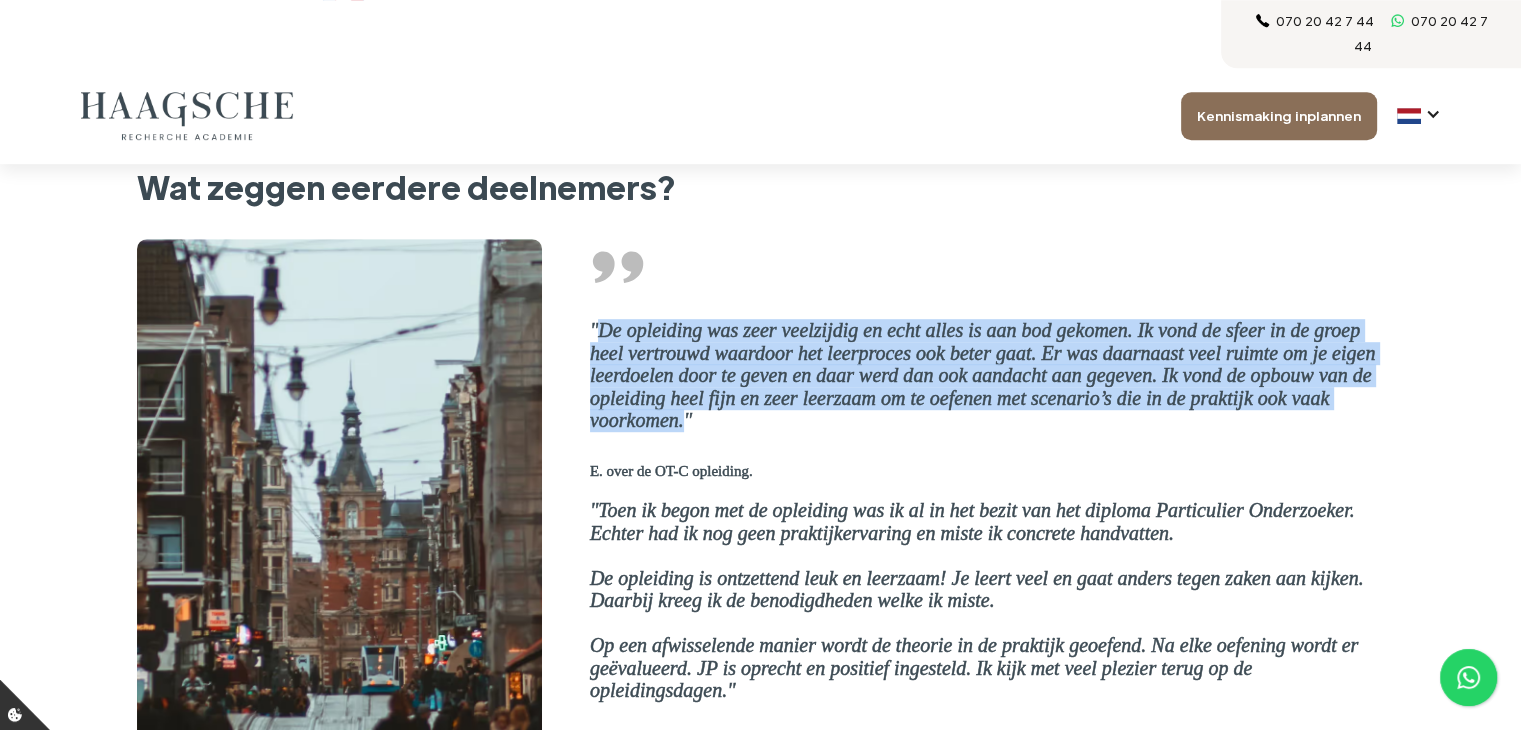 drag, startPoint x: 684, startPoint y: 369, endPoint x: 597, endPoint y: 276, distance: 127.349915 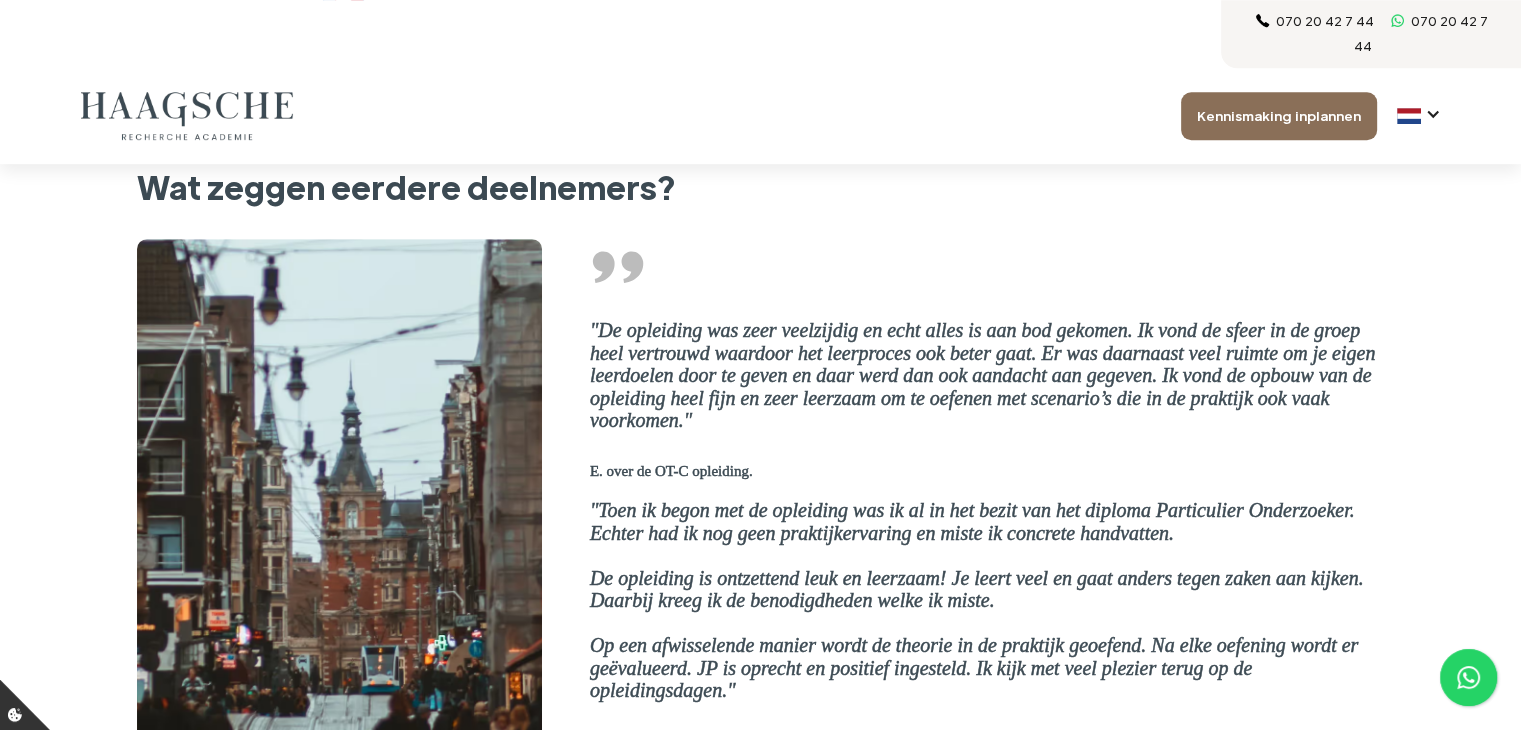click on ""De opleiding was zeer veelzijdig en echt alles is aan bod gekomen. Ik vond de sfeer in de groep heel vertrouwd waardoor het leerproces ook beter gaat. Er was daarnaast veel ruimte om je eigen leerdoelen door te geven en daar werd dan ook aandacht aan gegeven. Ik vond de opbouw van de opleiding heel fijn en zeer leerzaam om te oefenen met scenario’s die in de praktijk ook vaak voorkomen." E. over de OT-C opleiding. "Toen ik begon met de opleiding was ik al in het bezit van het diploma Particulier Onderzoeker. Echter had ik nog geen praktijkervaring en miste ik concrete handvatten.  De opleiding is ontzettend leuk en leerzaam! Je leert veel en gaat anders tegen zaken aan kijken. Daarbij kreeg ik de benodigdheden welke ik miste. Op een afwisselende manier wordt de theorie in de praktijk geoefend. Na elke oefening wordt er geëvalueerd. JP is oprecht en positief ingesteld. Ik kijk met veel plezier terug op de opleidingsdagen." D.  over de OT-C opleiding. ‍ L. over de OT-C opleiding" at bounding box center [987, 600] 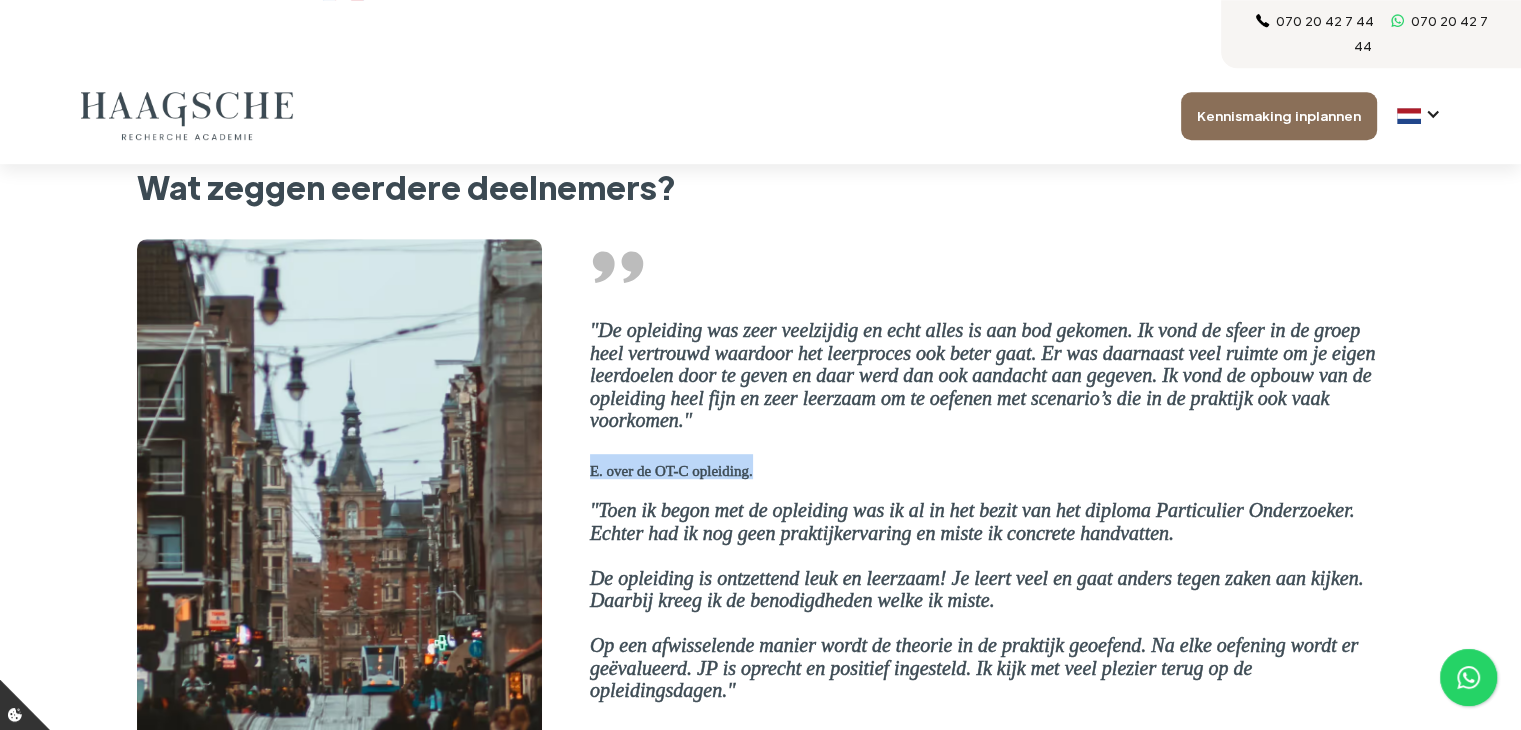 drag, startPoint x: 586, startPoint y: 414, endPoint x: 772, endPoint y: 417, distance: 186.02419 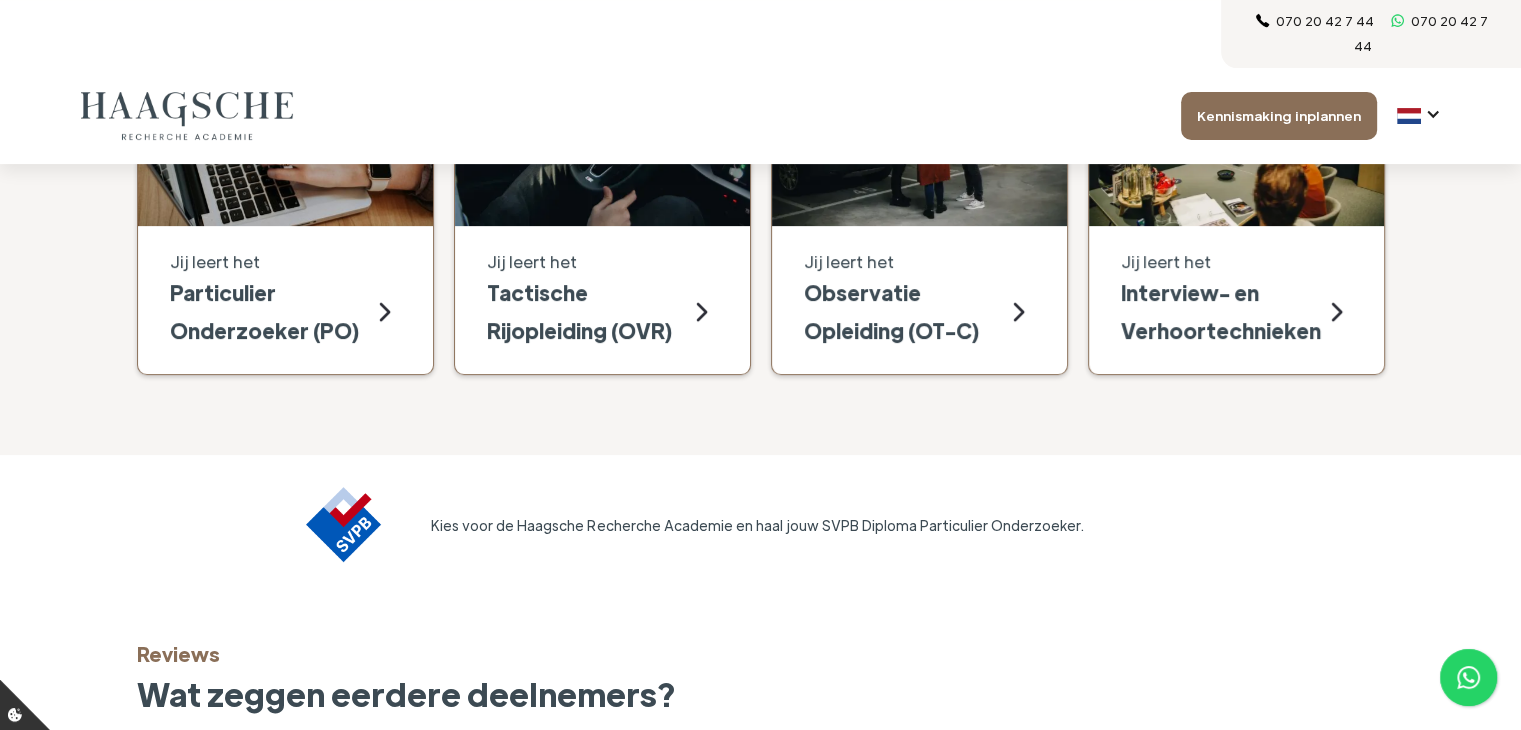 scroll, scrollTop: 600, scrollLeft: 0, axis: vertical 